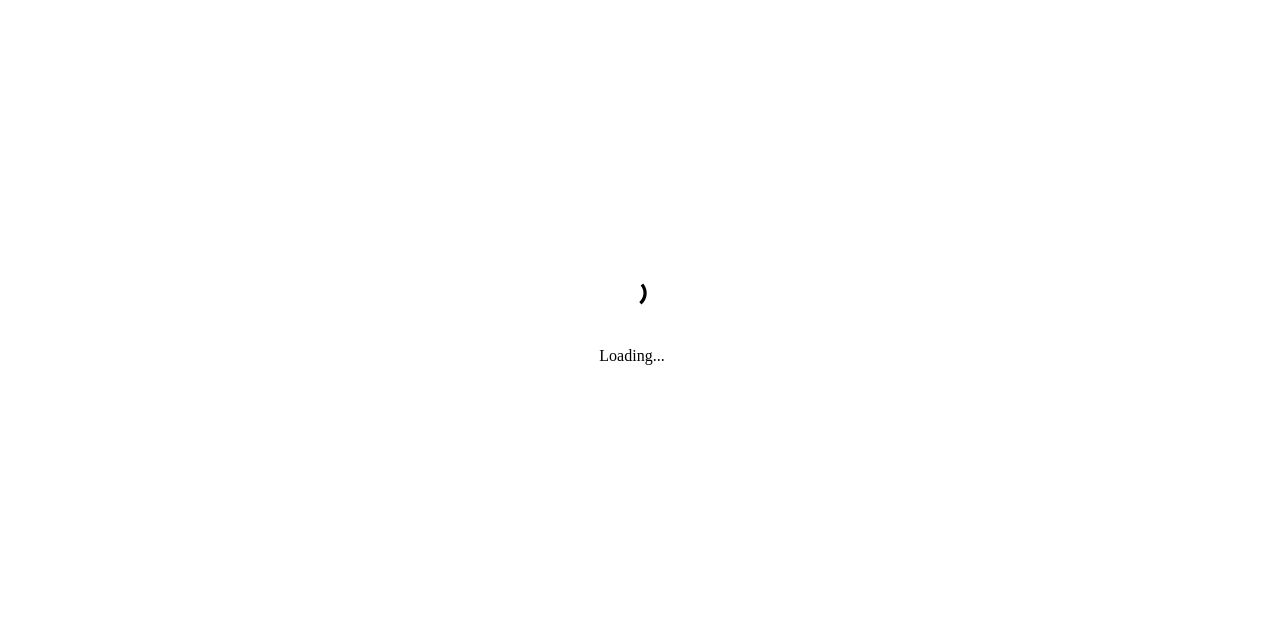 scroll, scrollTop: 0, scrollLeft: 0, axis: both 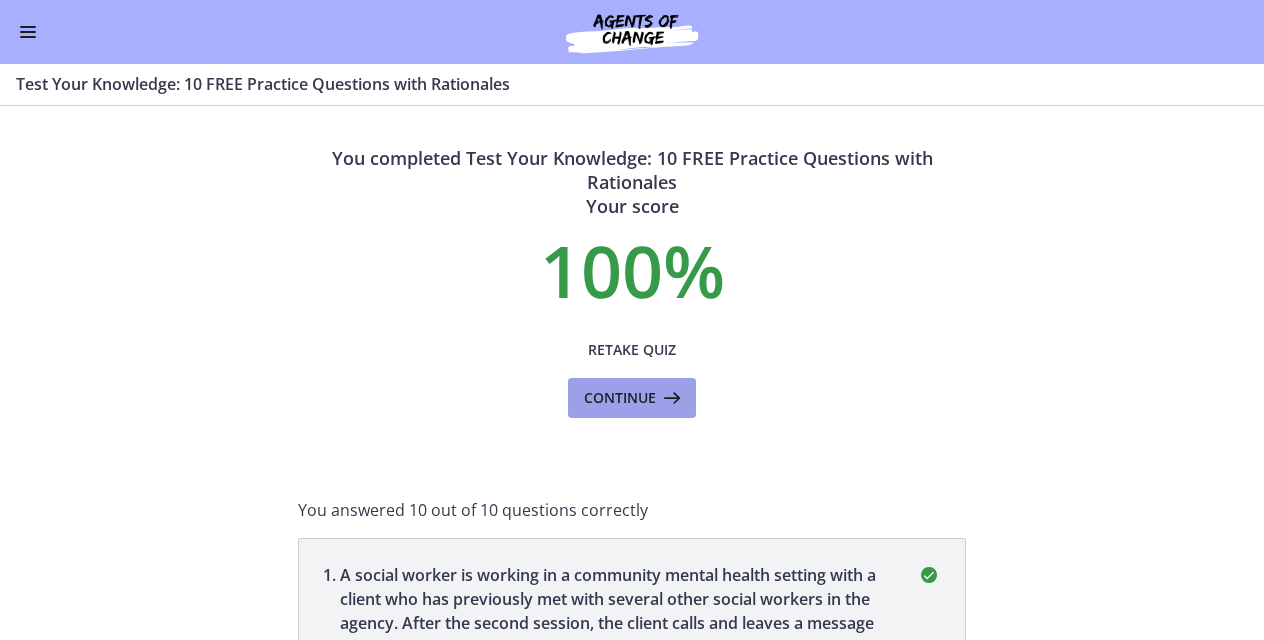 click on "Continue" at bounding box center [632, 398] 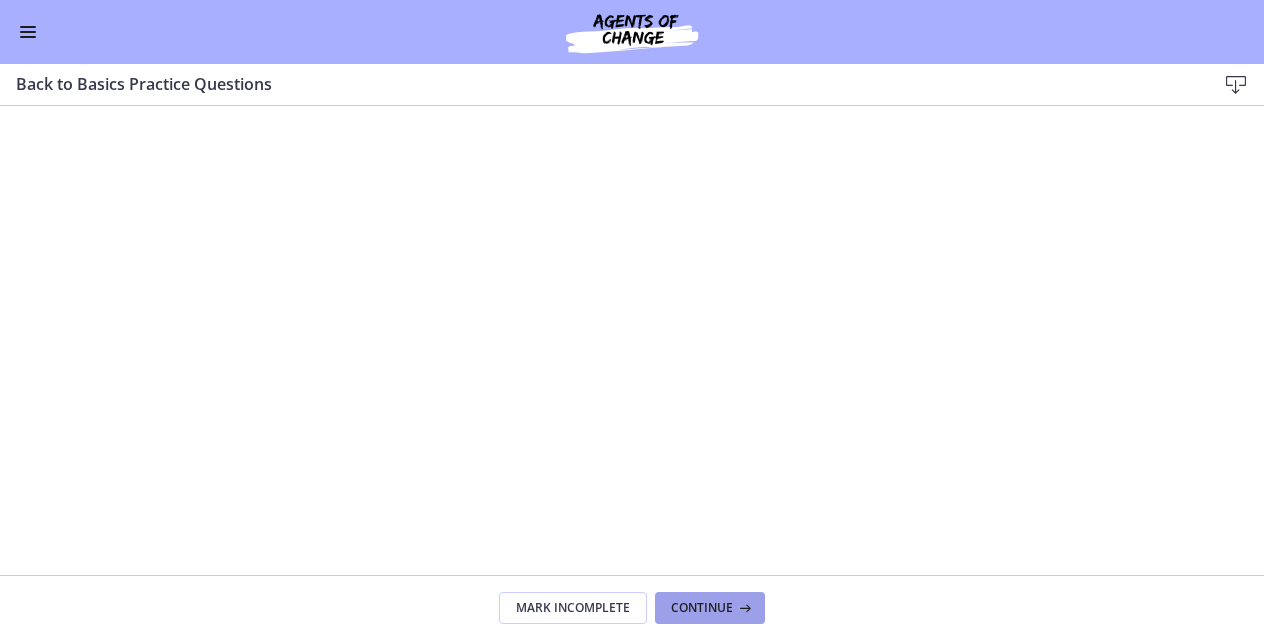 click on "Continue" at bounding box center [702, 608] 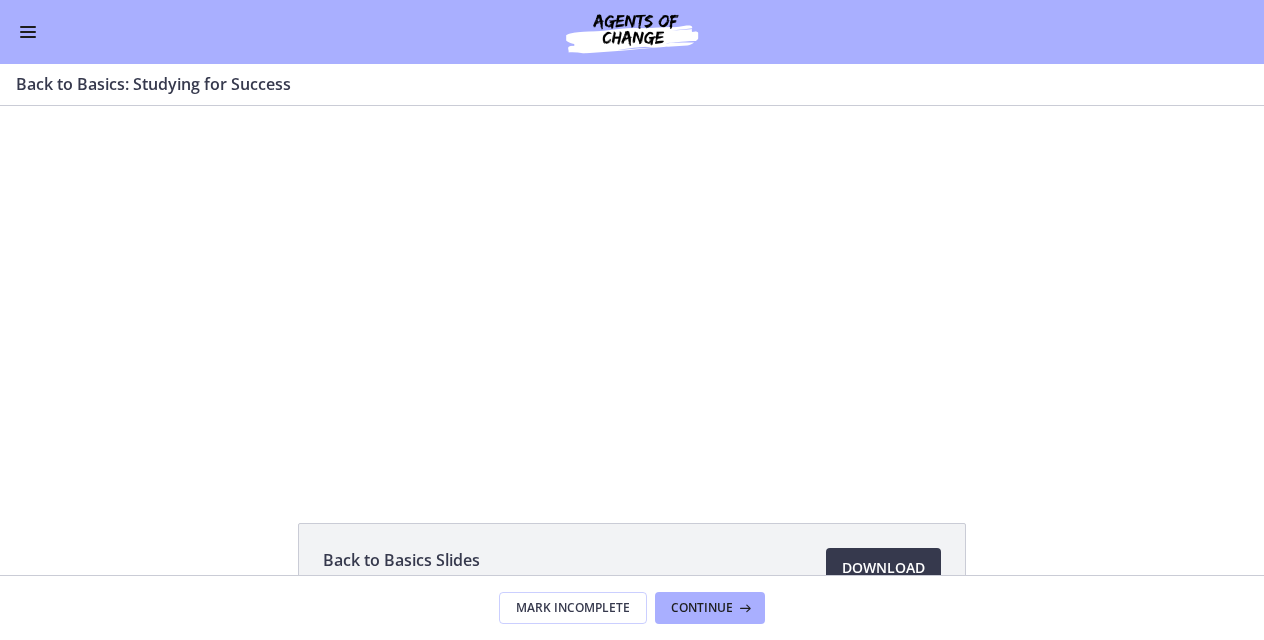 scroll, scrollTop: 0, scrollLeft: 0, axis: both 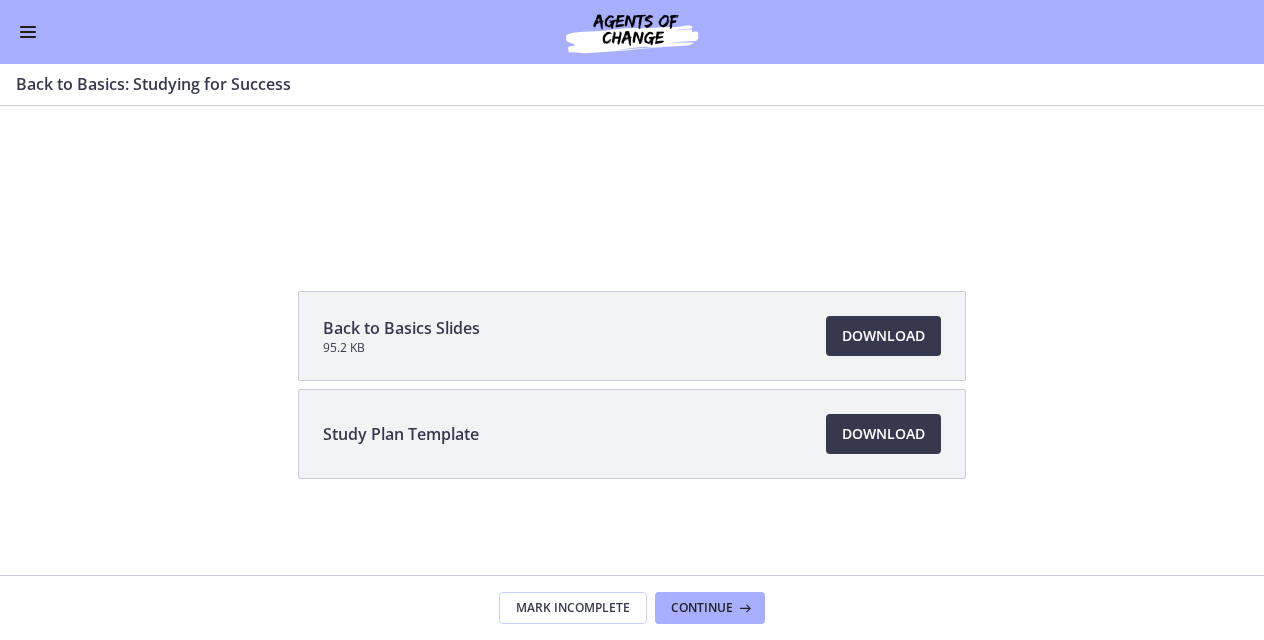 click at bounding box center (28, 32) 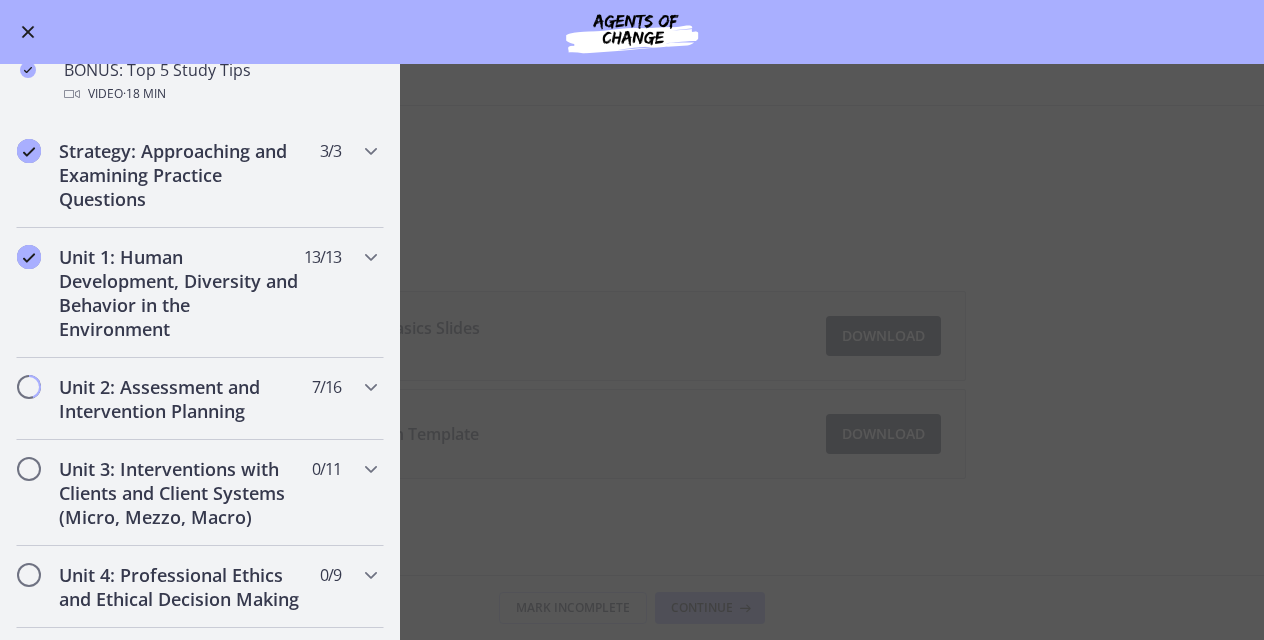 scroll, scrollTop: 1058, scrollLeft: 0, axis: vertical 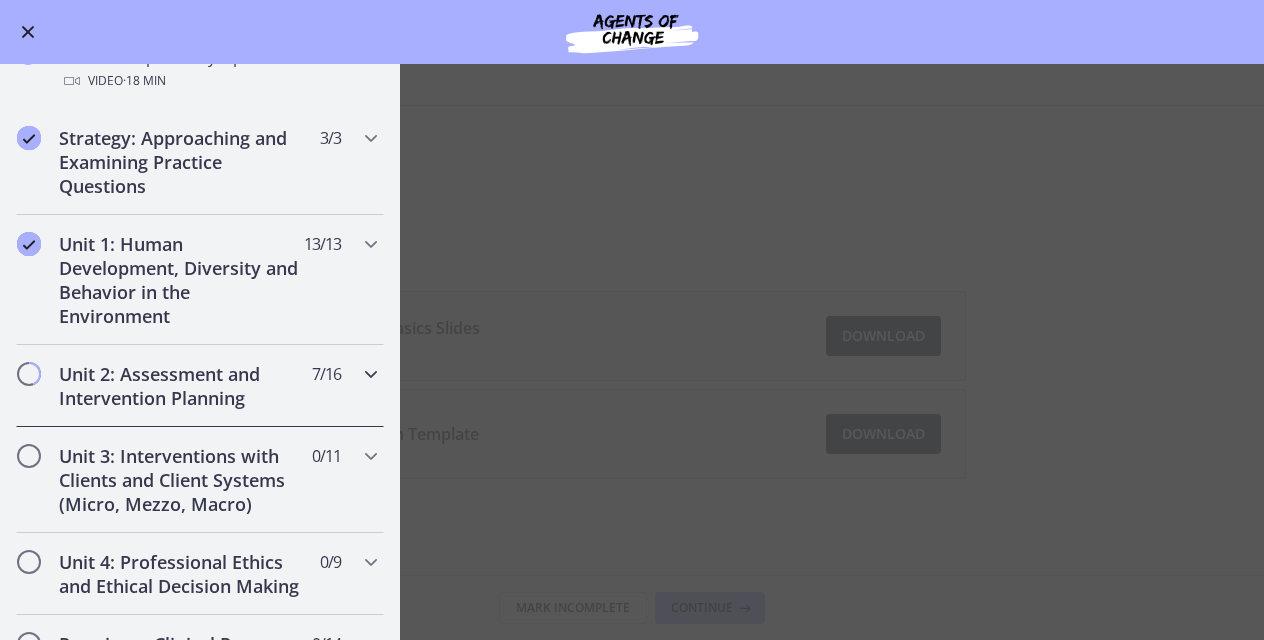 click on "Unit 2: Assessment and Intervention Planning
7  /  16
Completed" at bounding box center (200, 386) 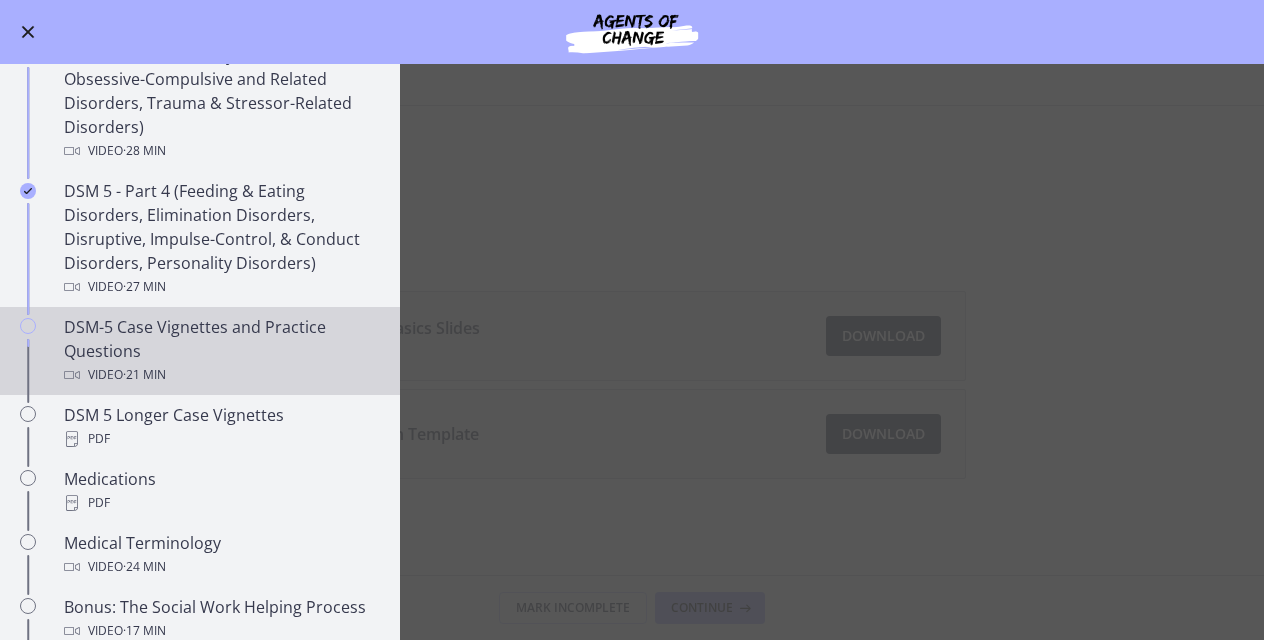 click on "DSM-5 Case Vignettes and Practice Questions
Video
·  21 min" at bounding box center (220, 351) 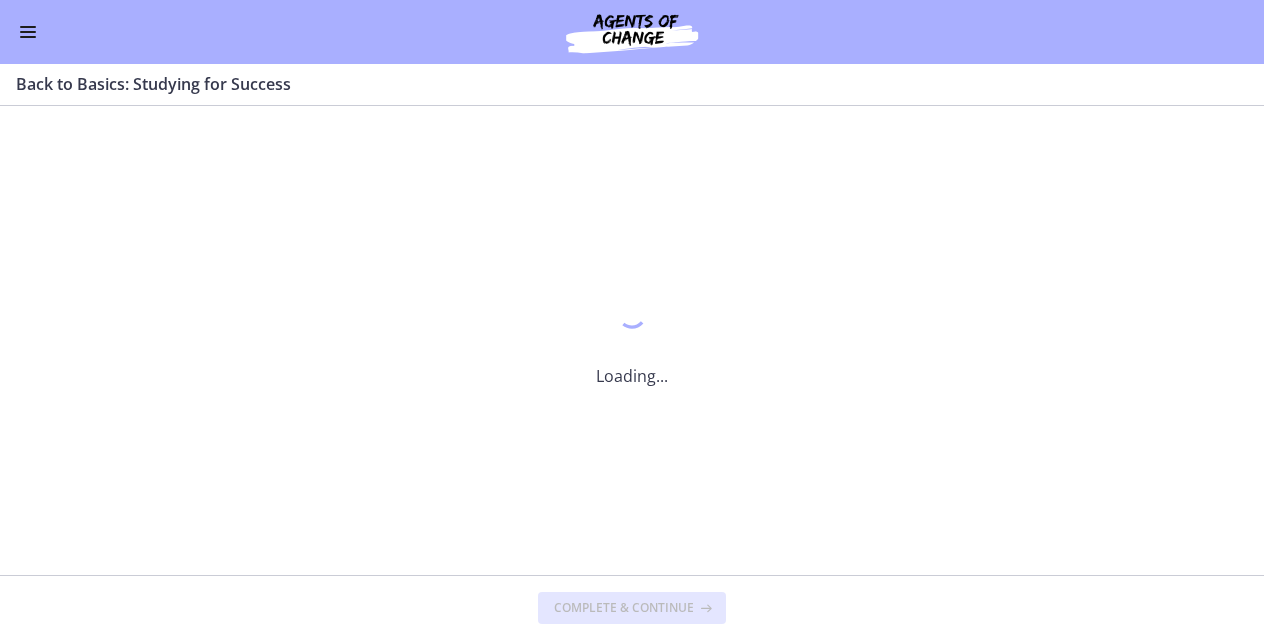 scroll, scrollTop: 0, scrollLeft: 0, axis: both 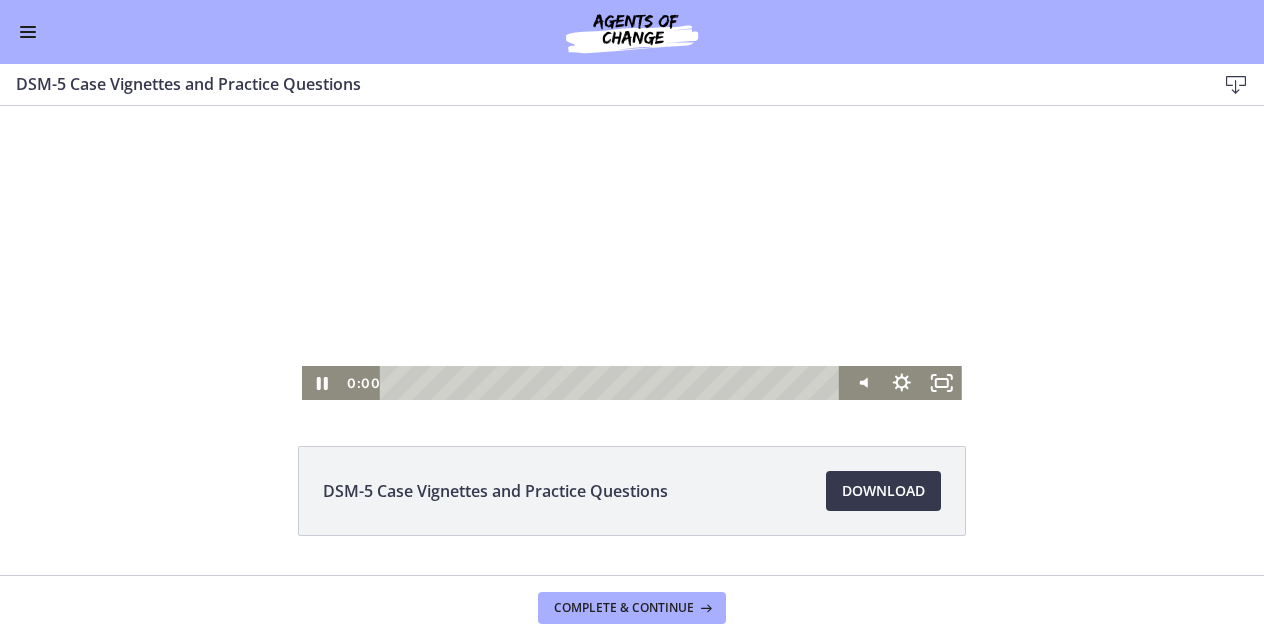 click on "0:00 0:00" at bounding box center [592, 383] 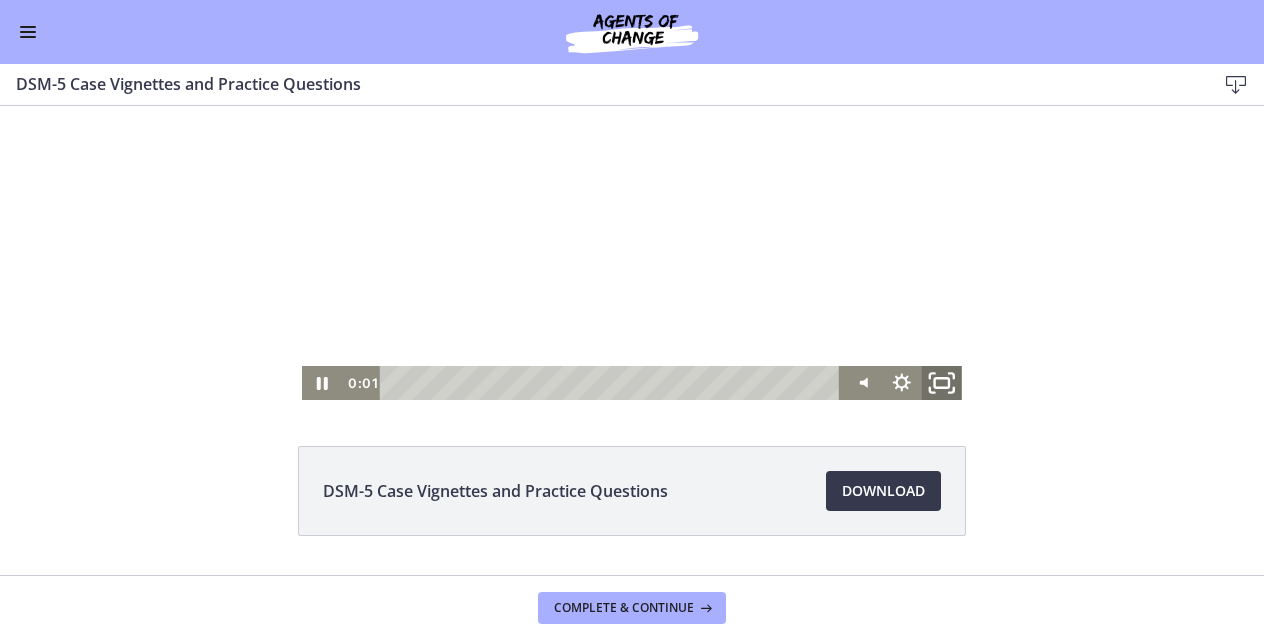 click 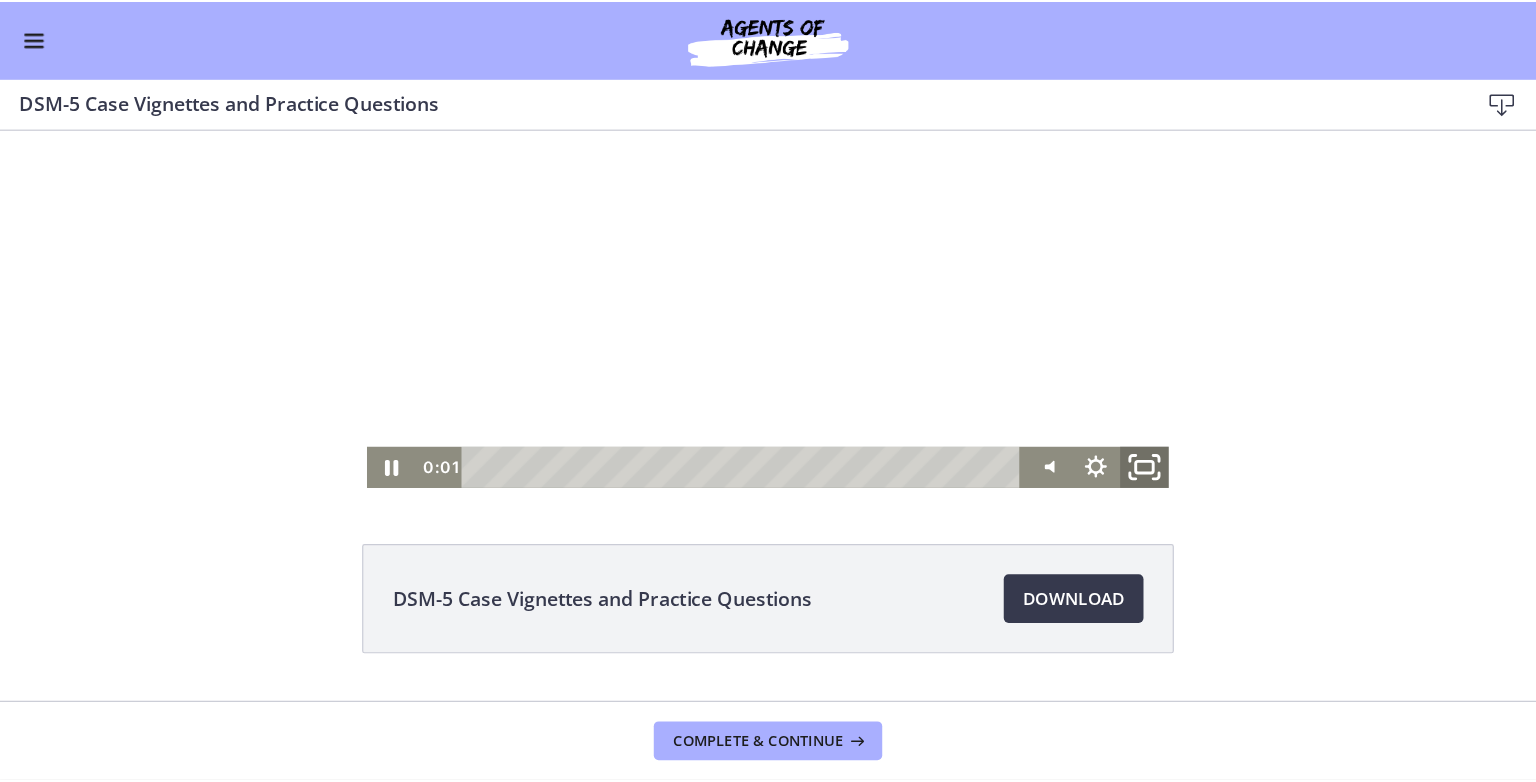 scroll, scrollTop: 0, scrollLeft: 0, axis: both 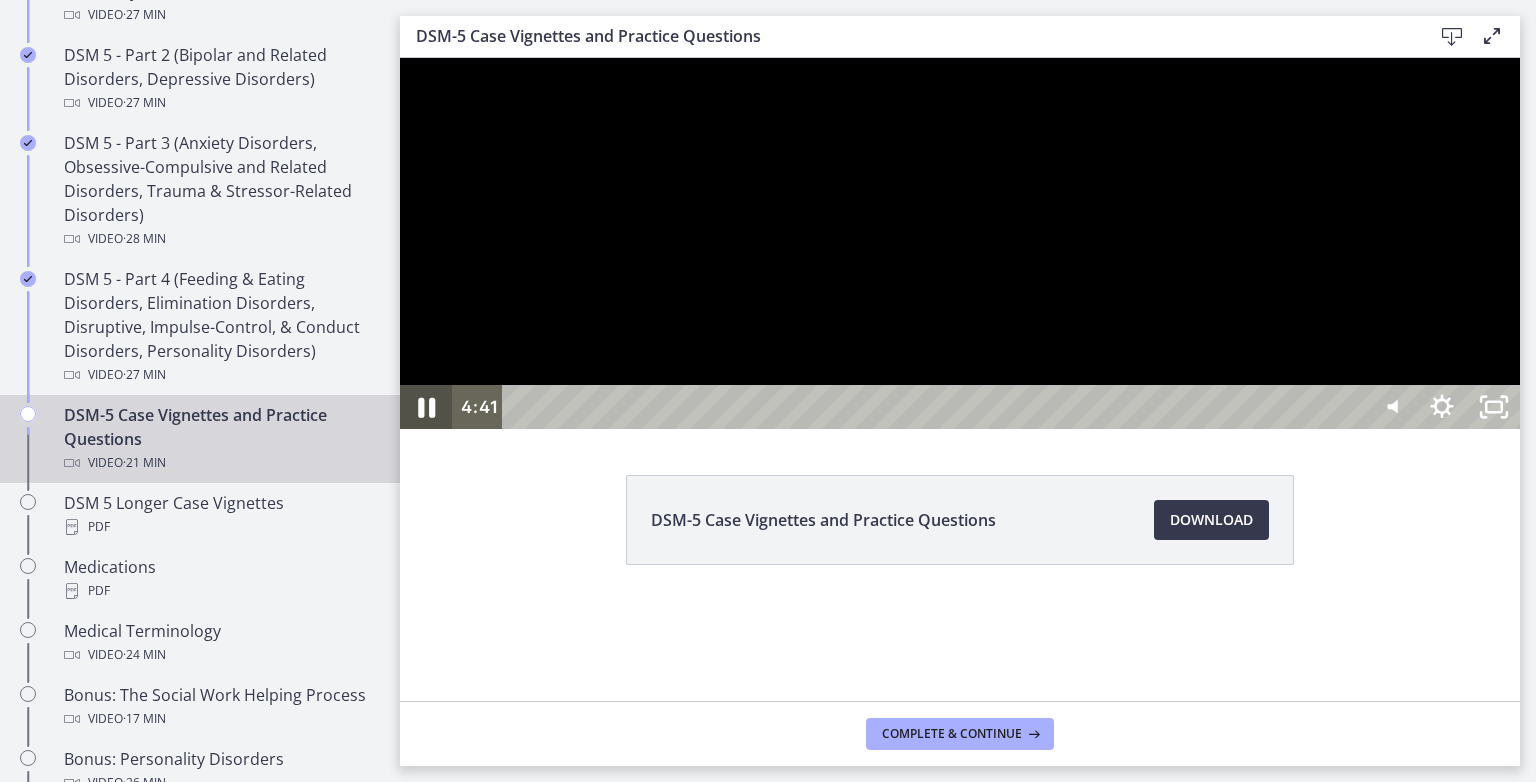 click 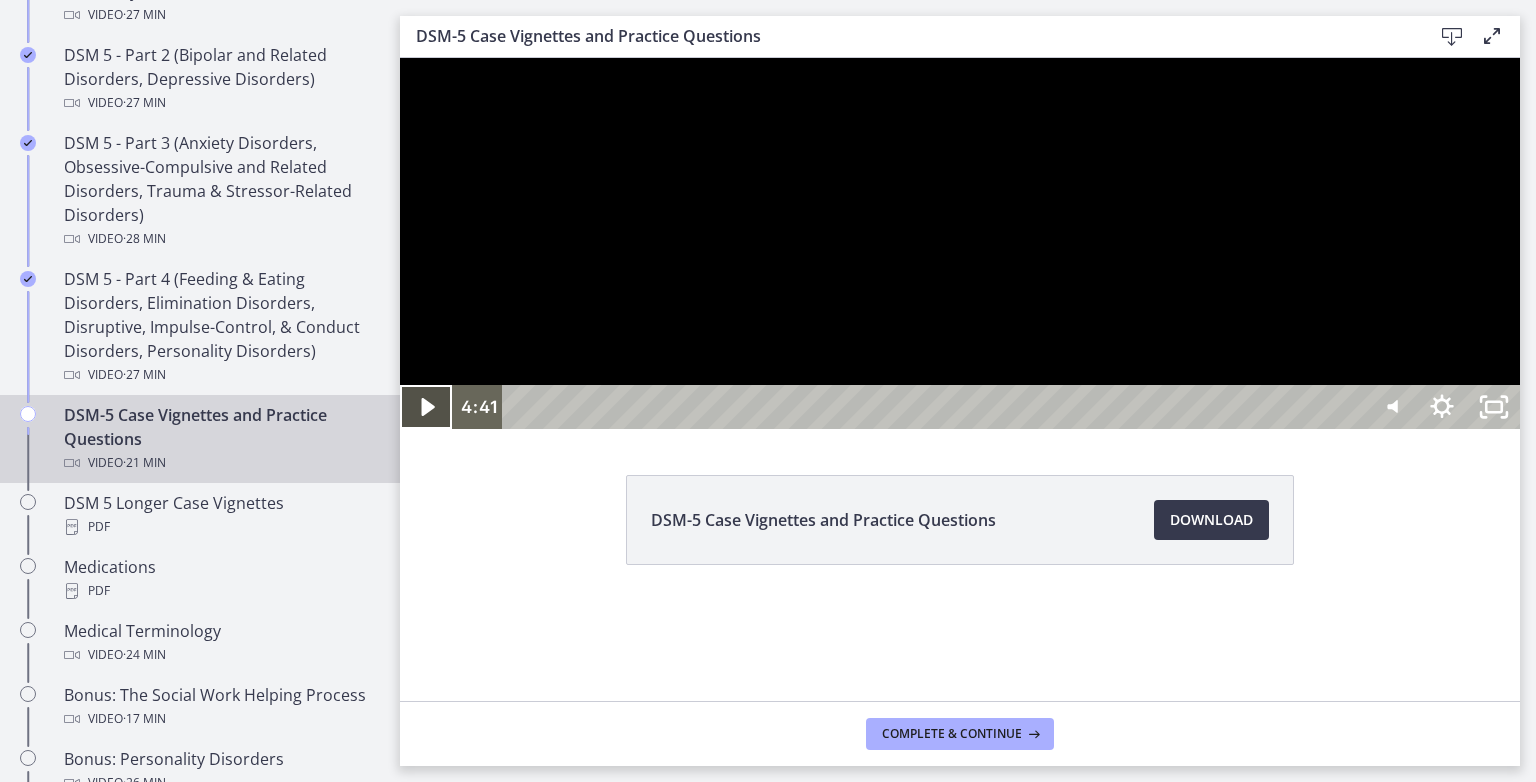click 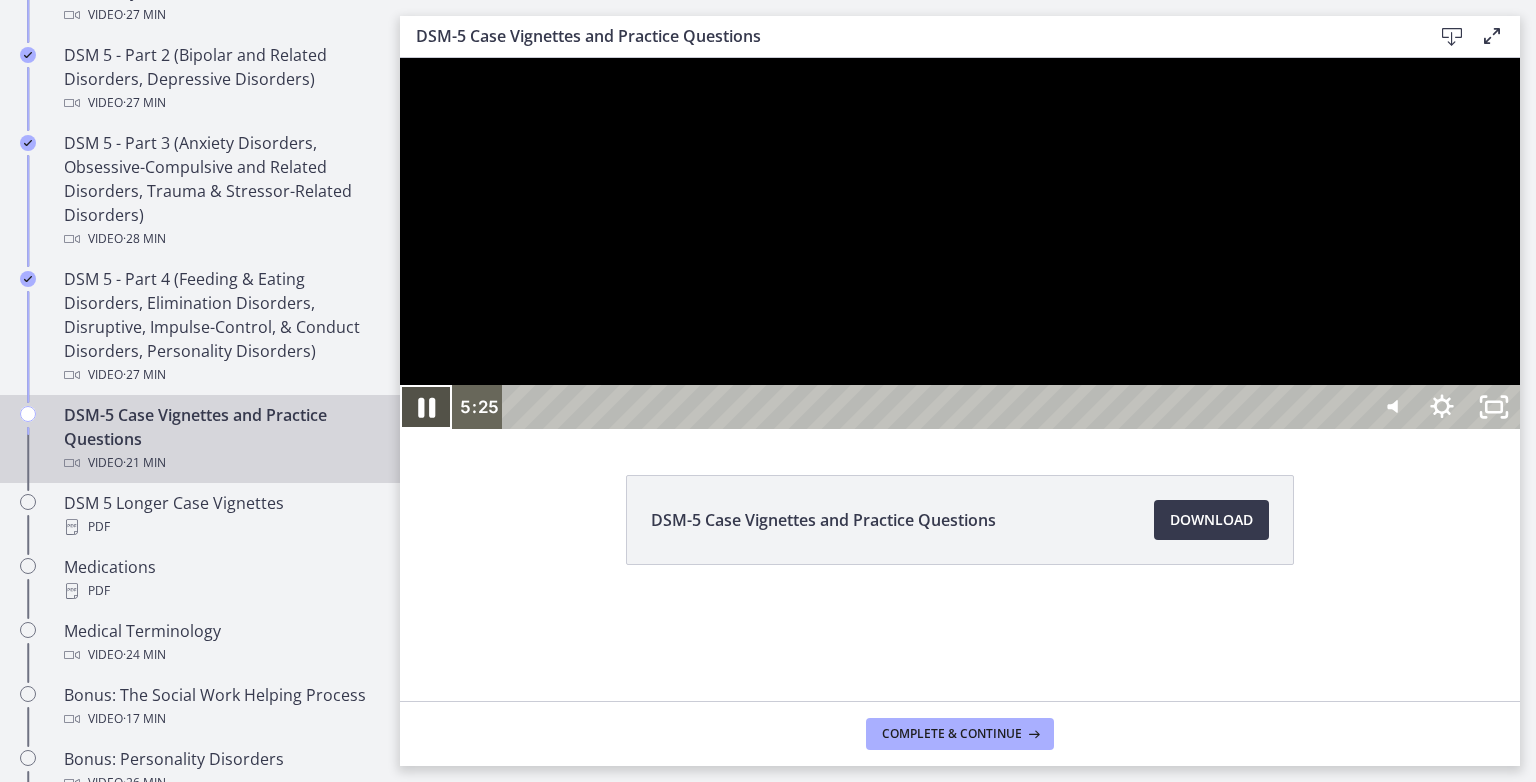 click 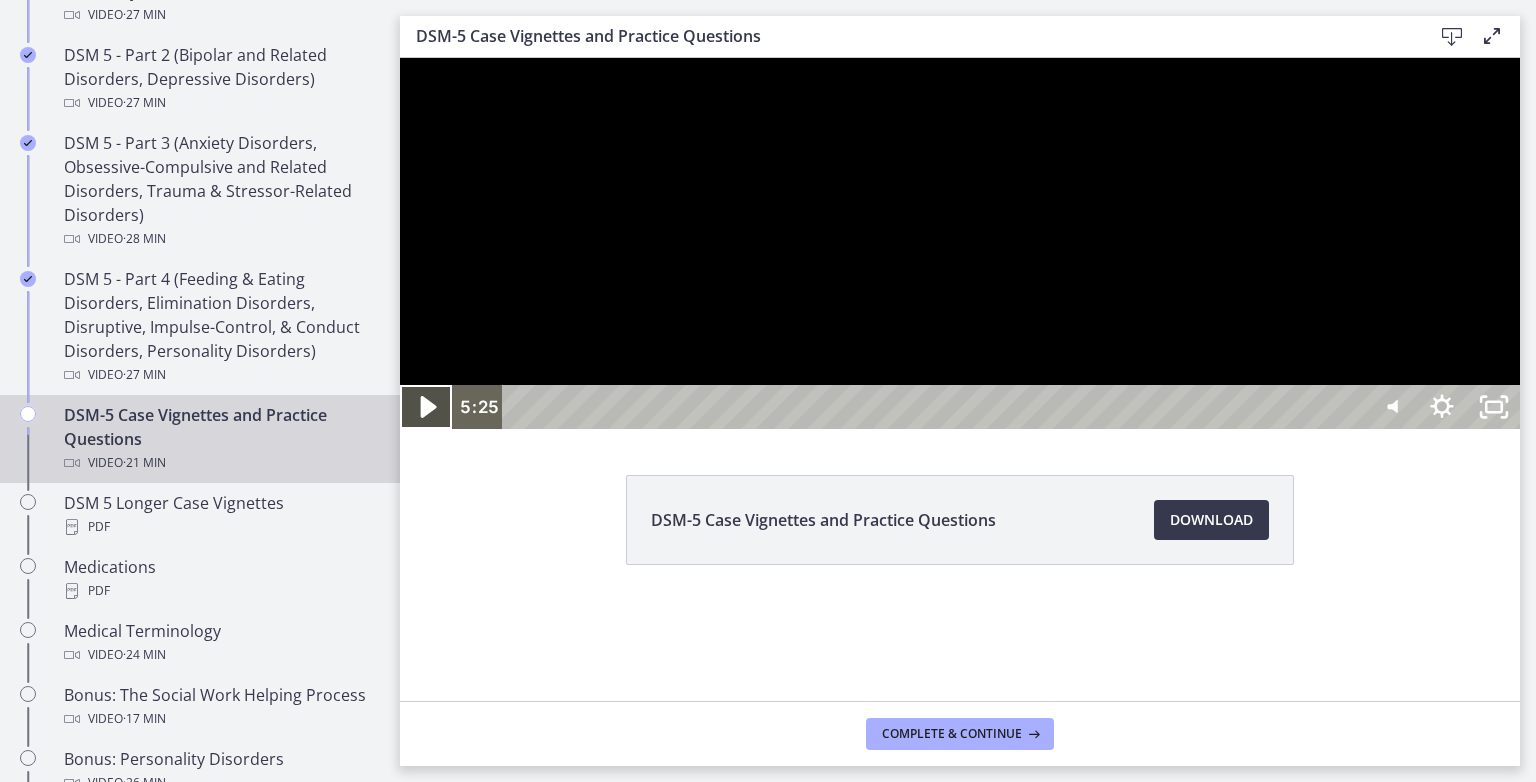 click 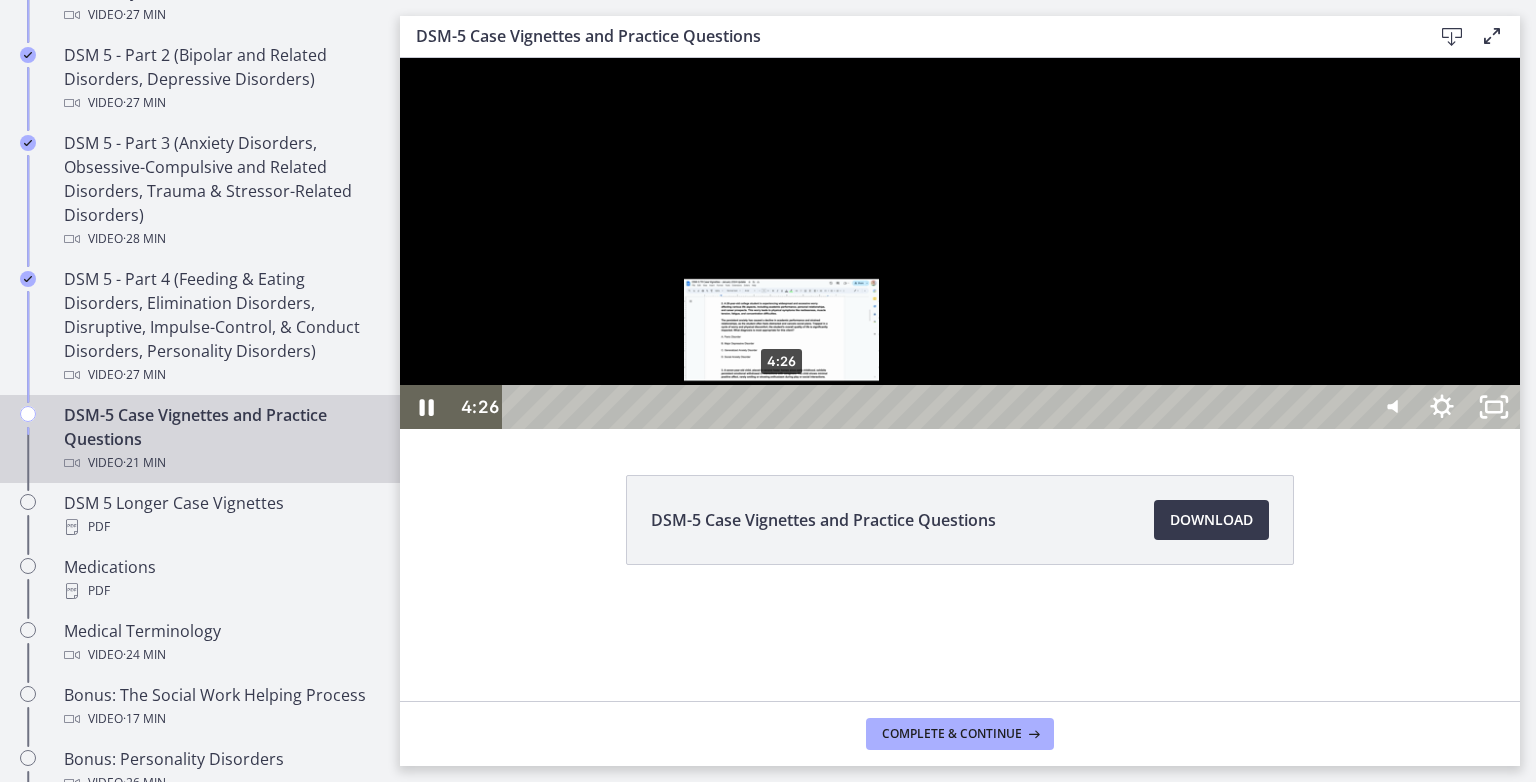 click on "4:26" at bounding box center (936, 407) 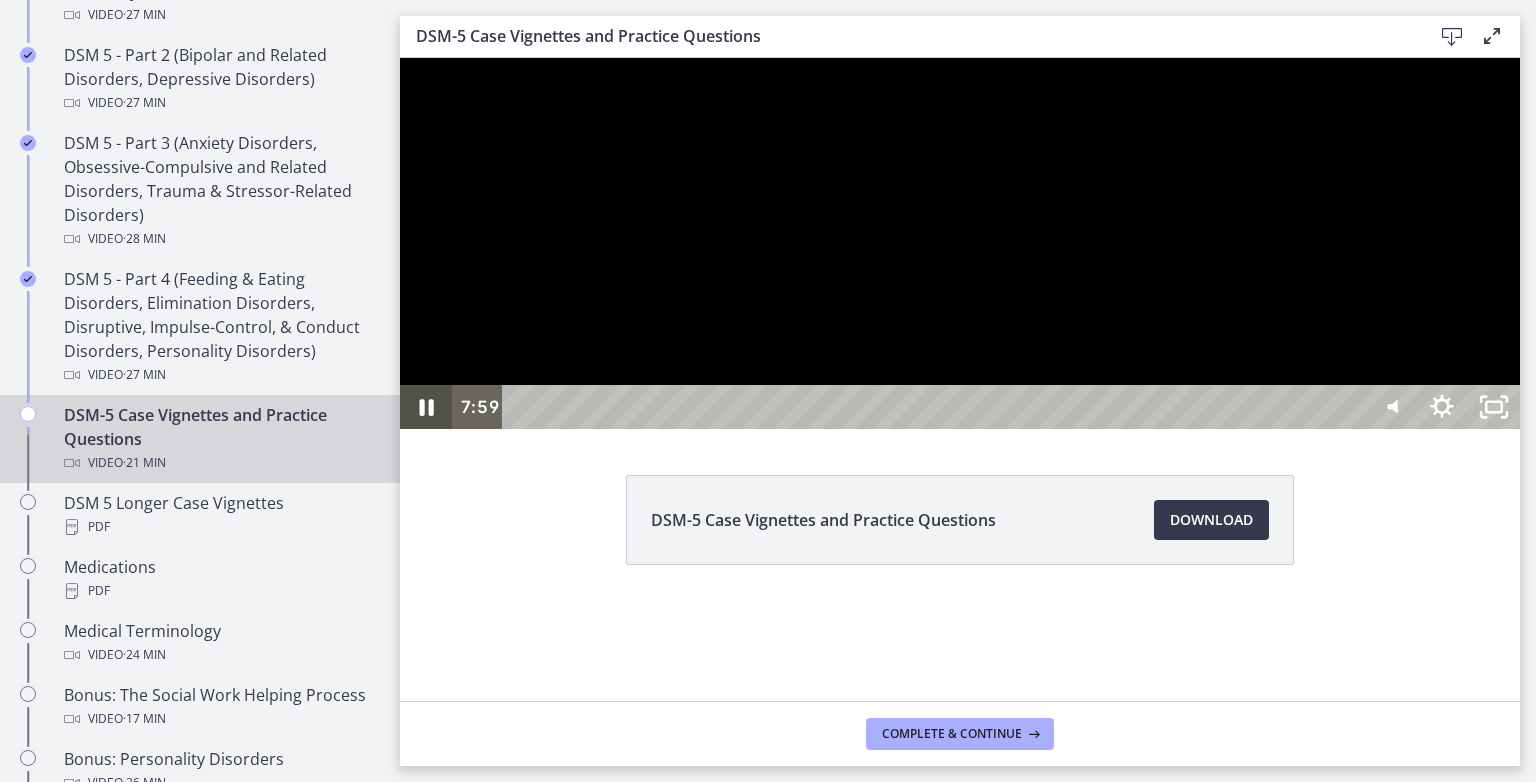 click 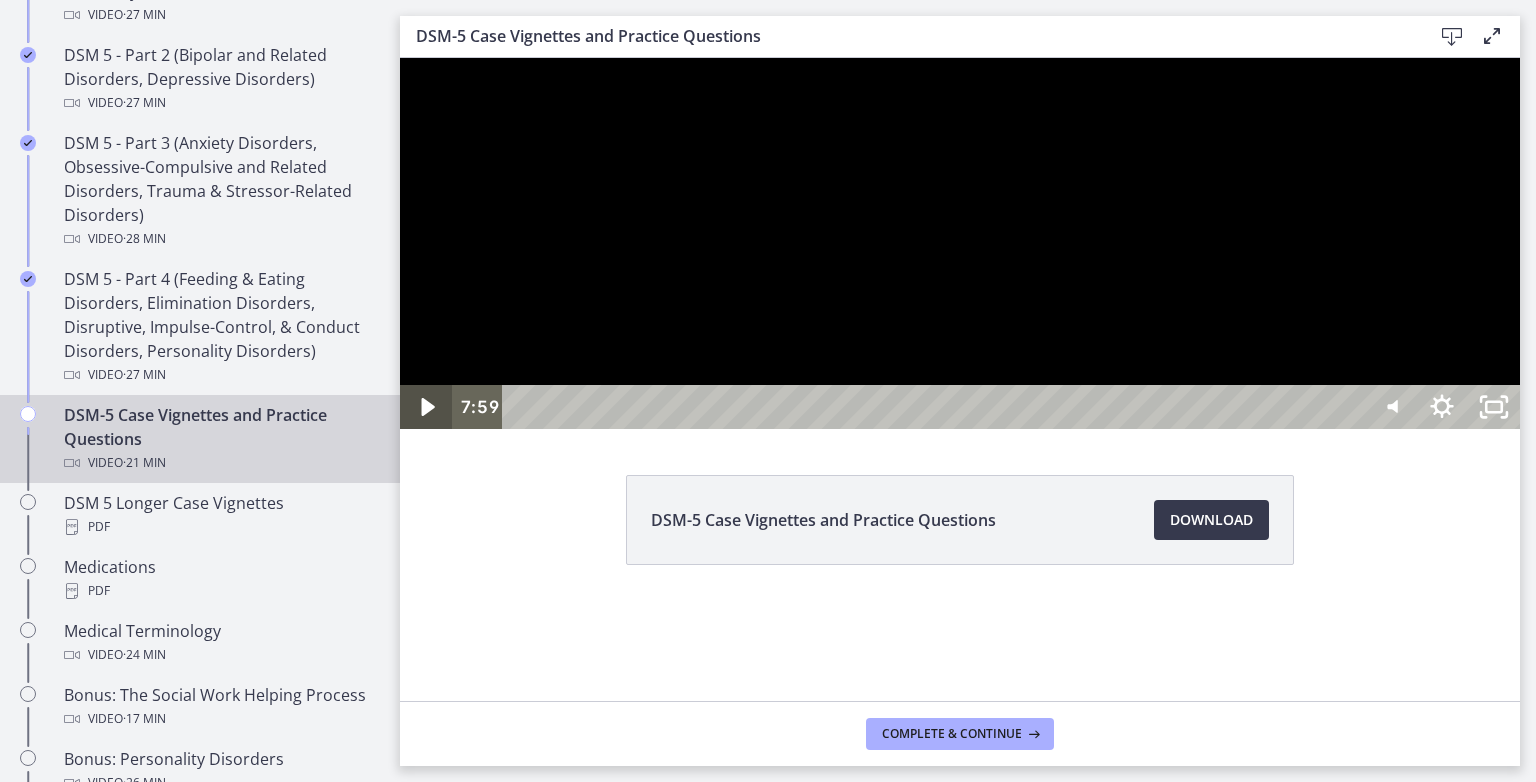 click 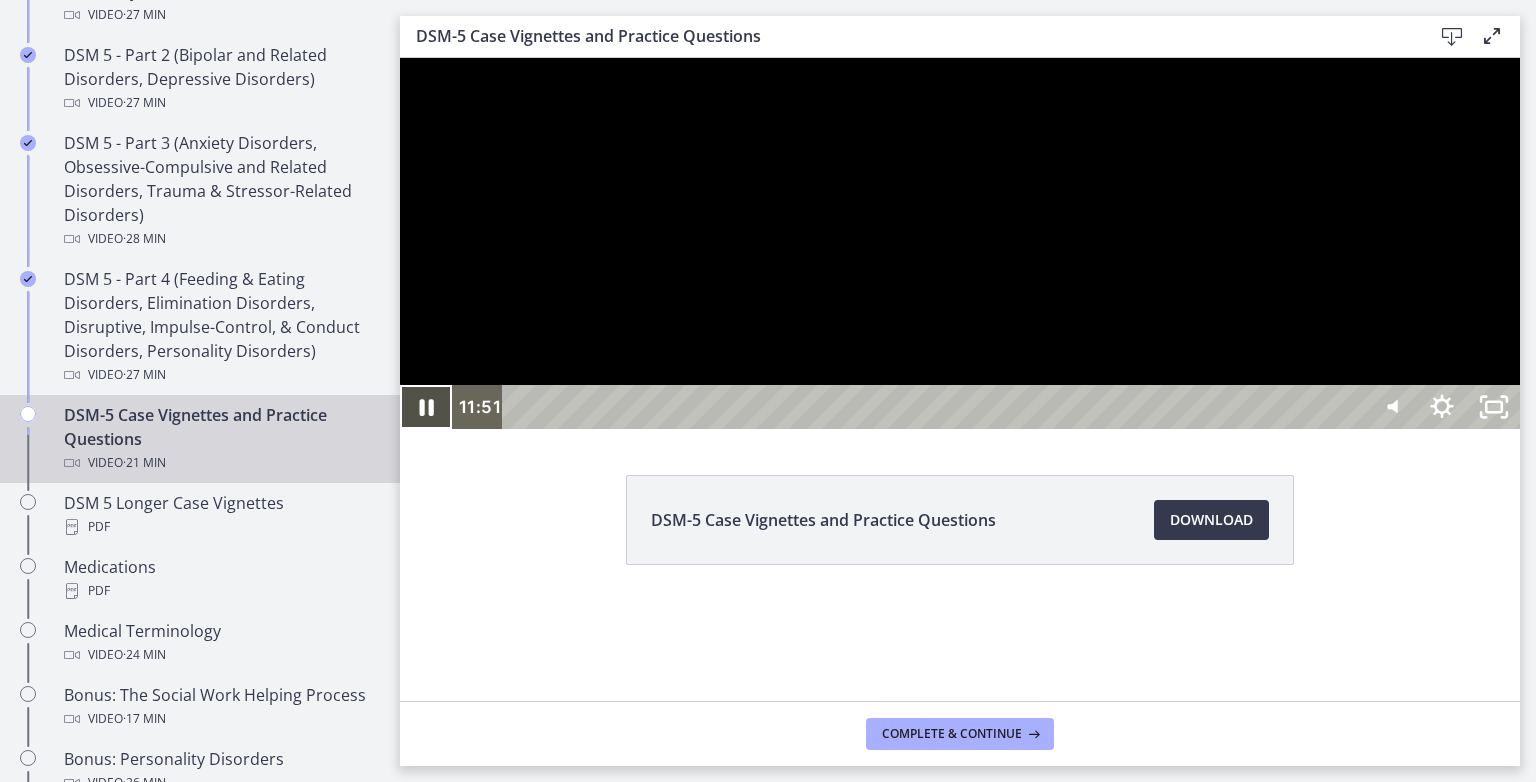 click 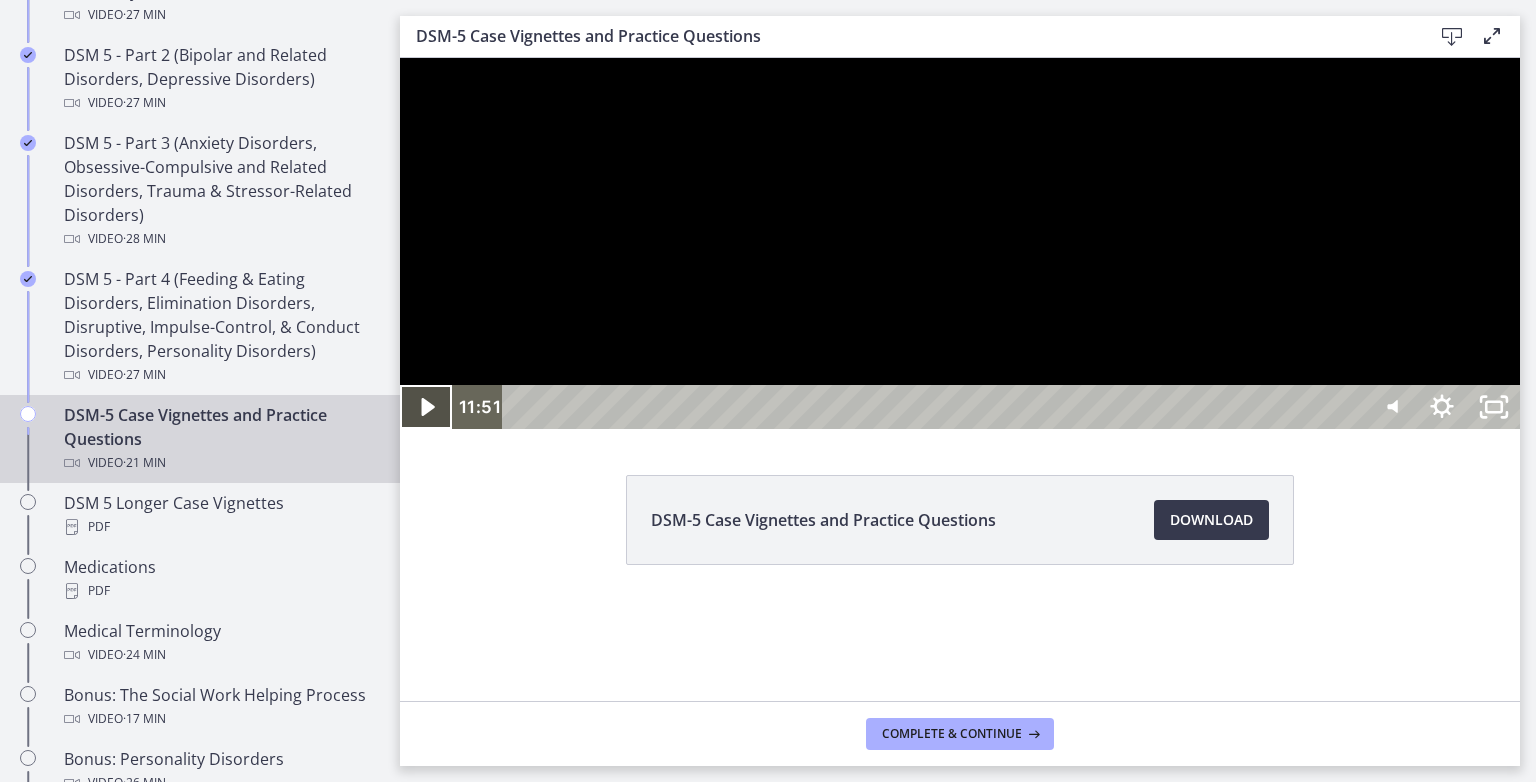 click 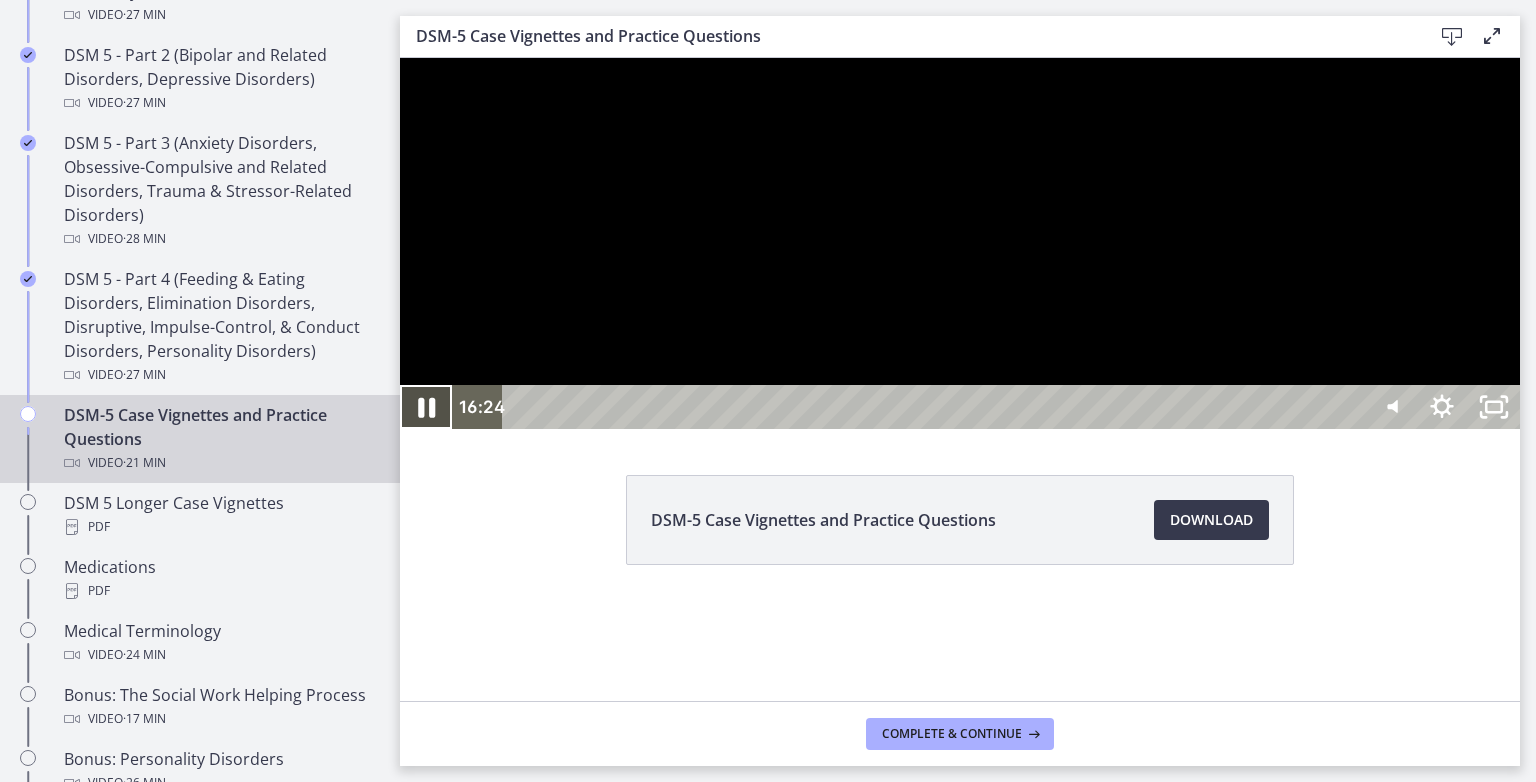 click 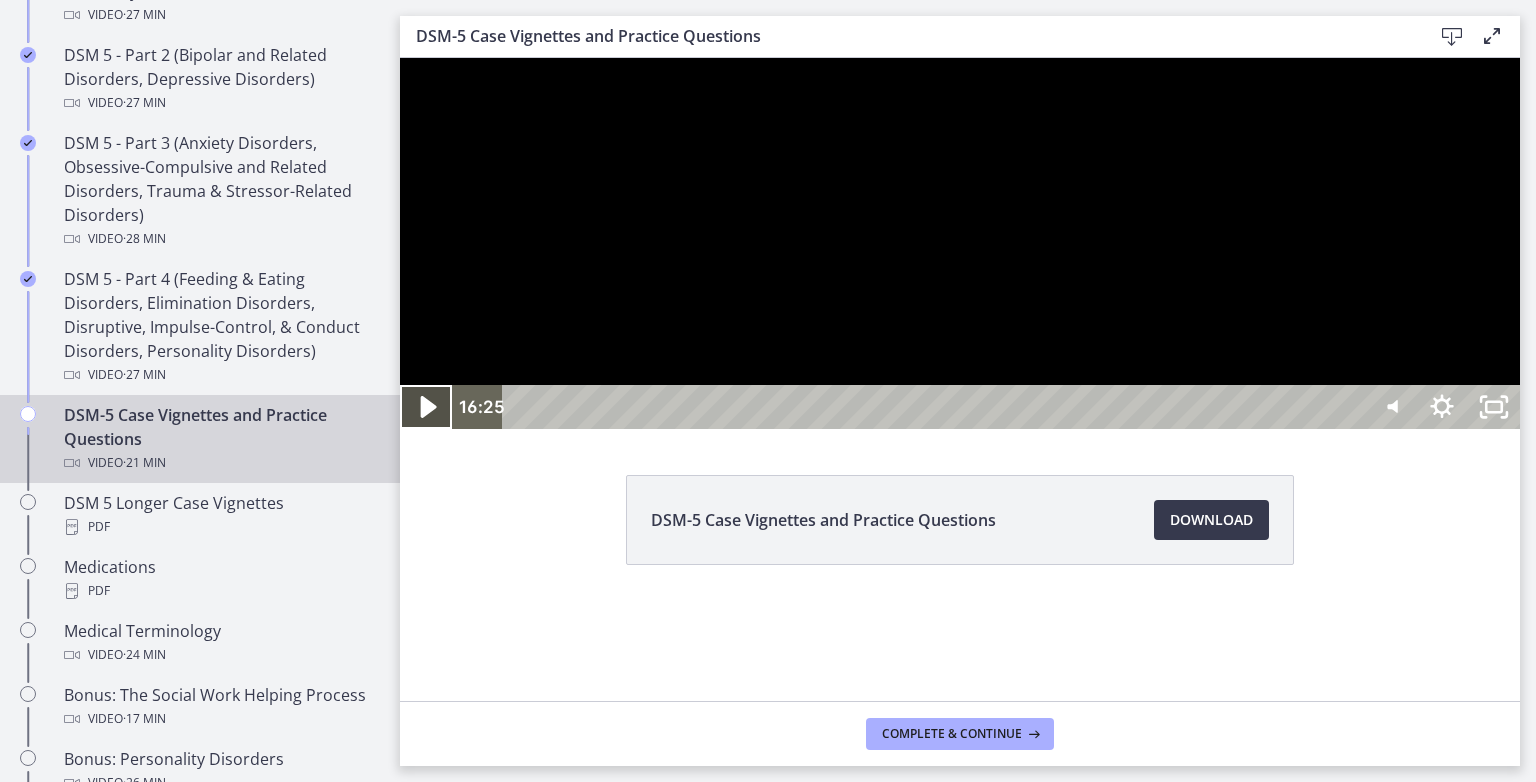 click 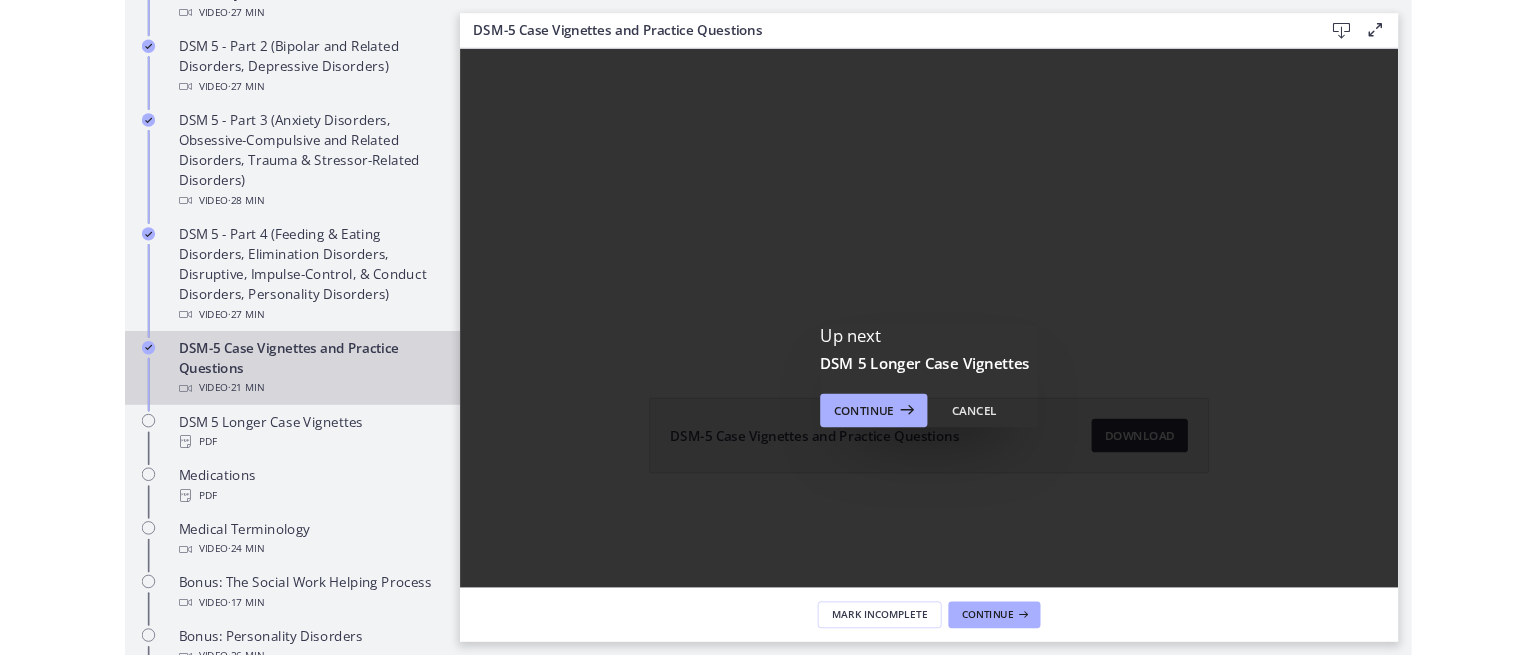 scroll, scrollTop: 0, scrollLeft: 0, axis: both 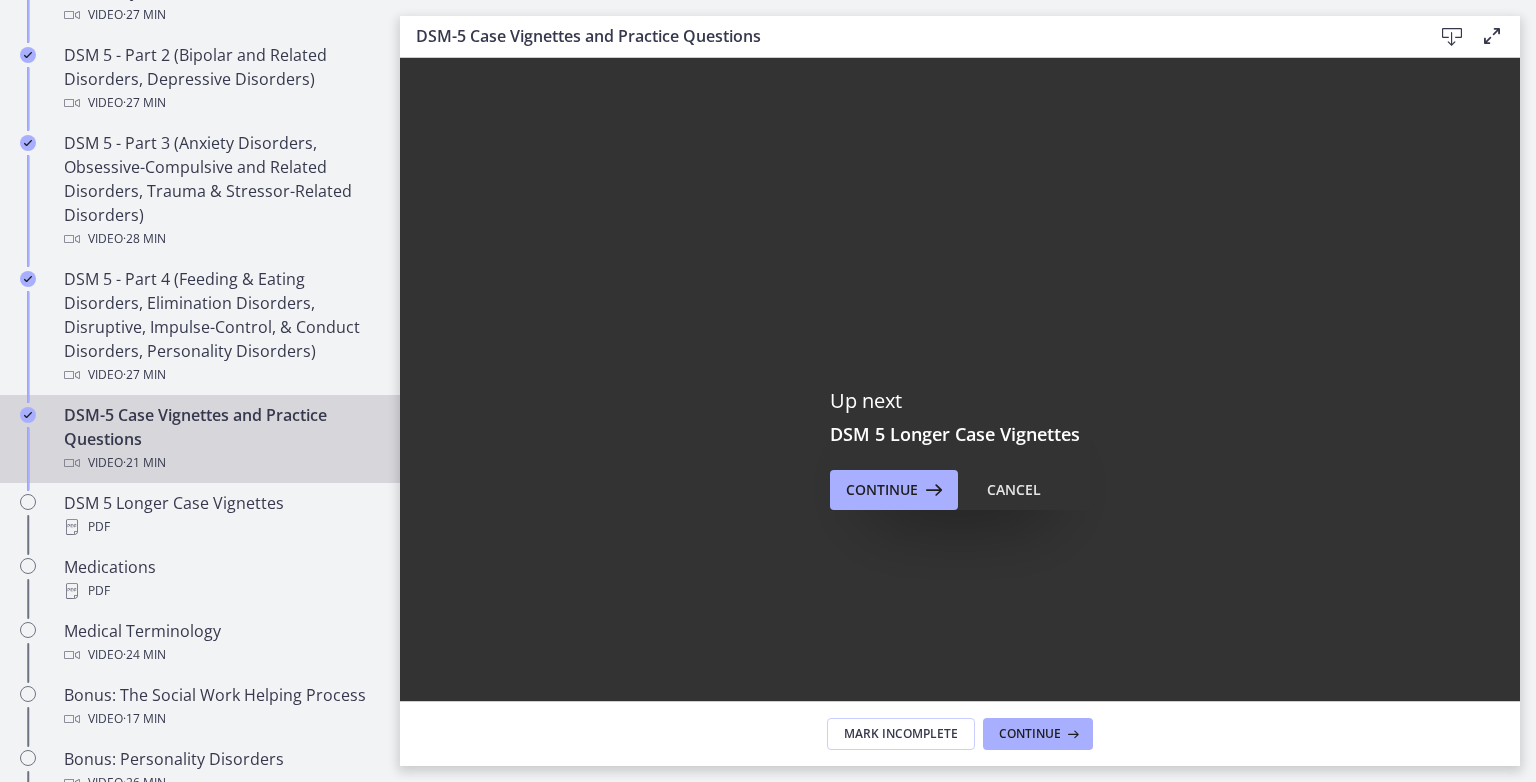 click 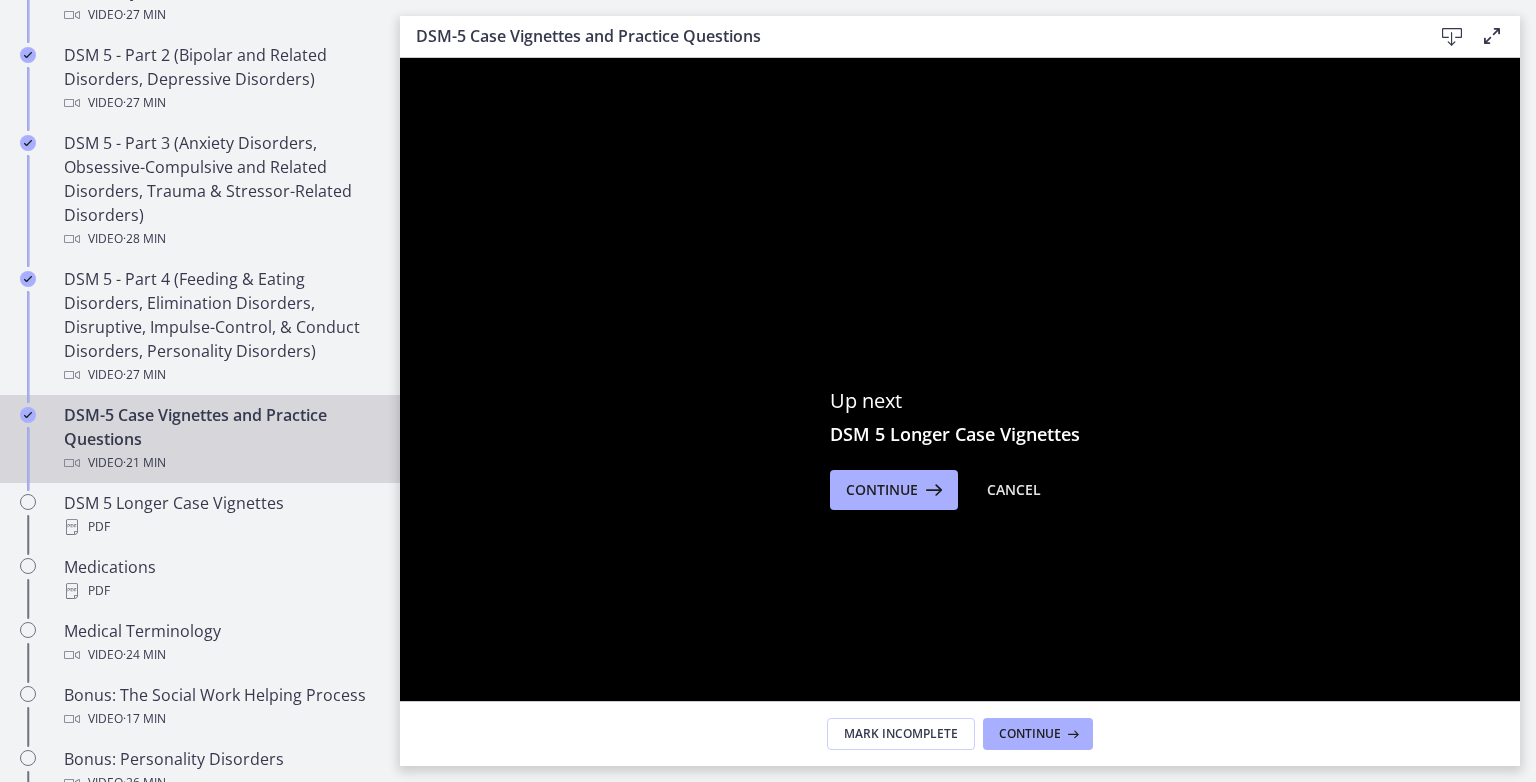 click 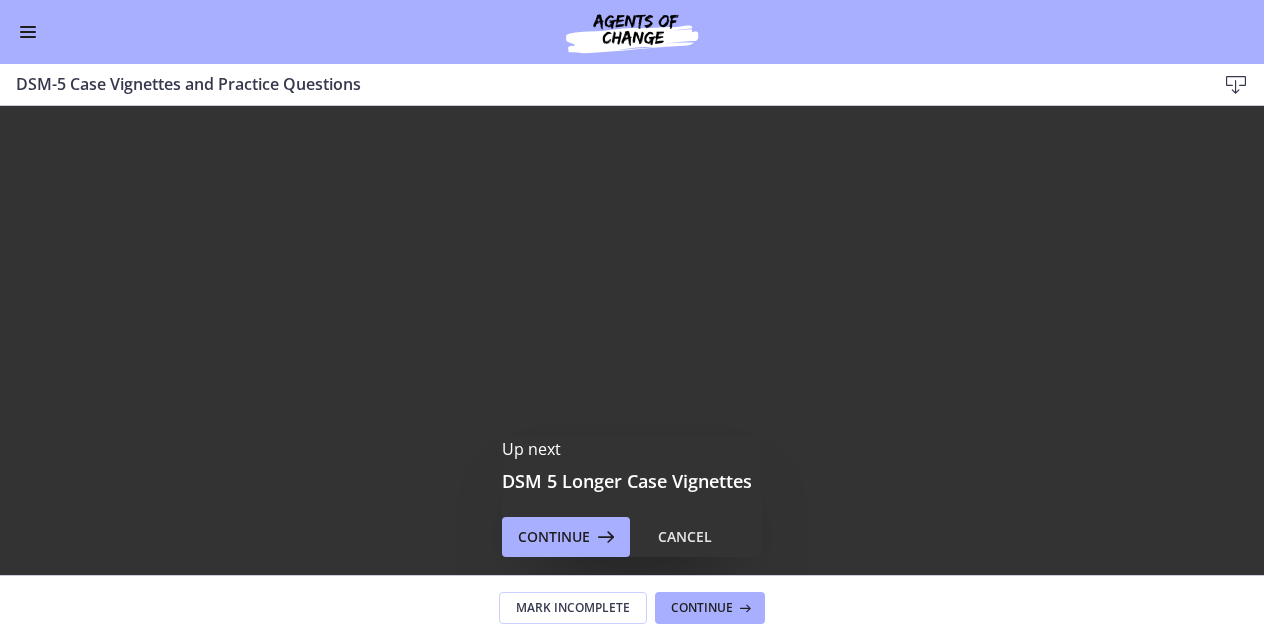 click at bounding box center [28, 32] 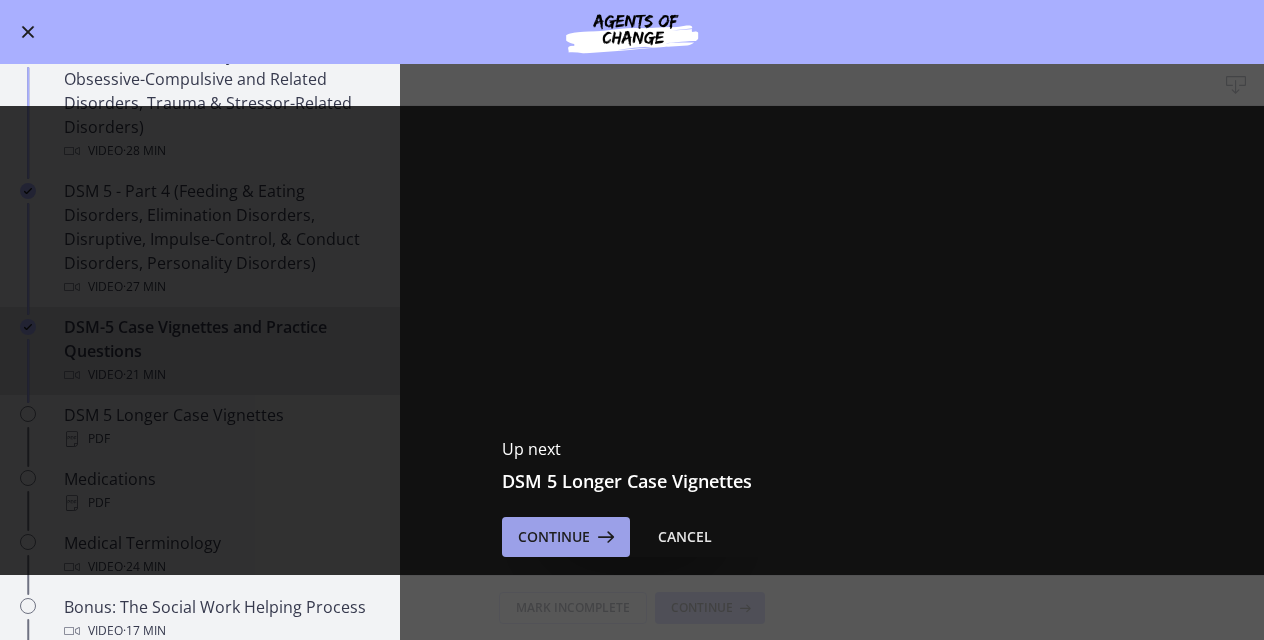 click on "Continue" at bounding box center [554, 537] 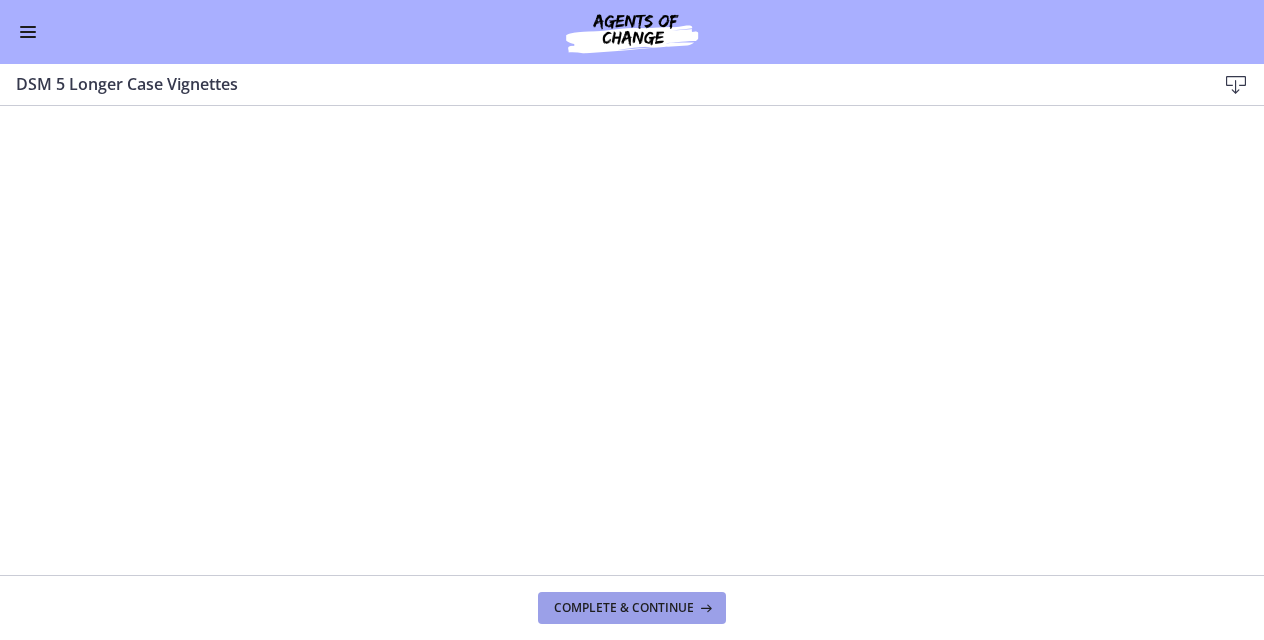click on "Complete & continue" at bounding box center [624, 608] 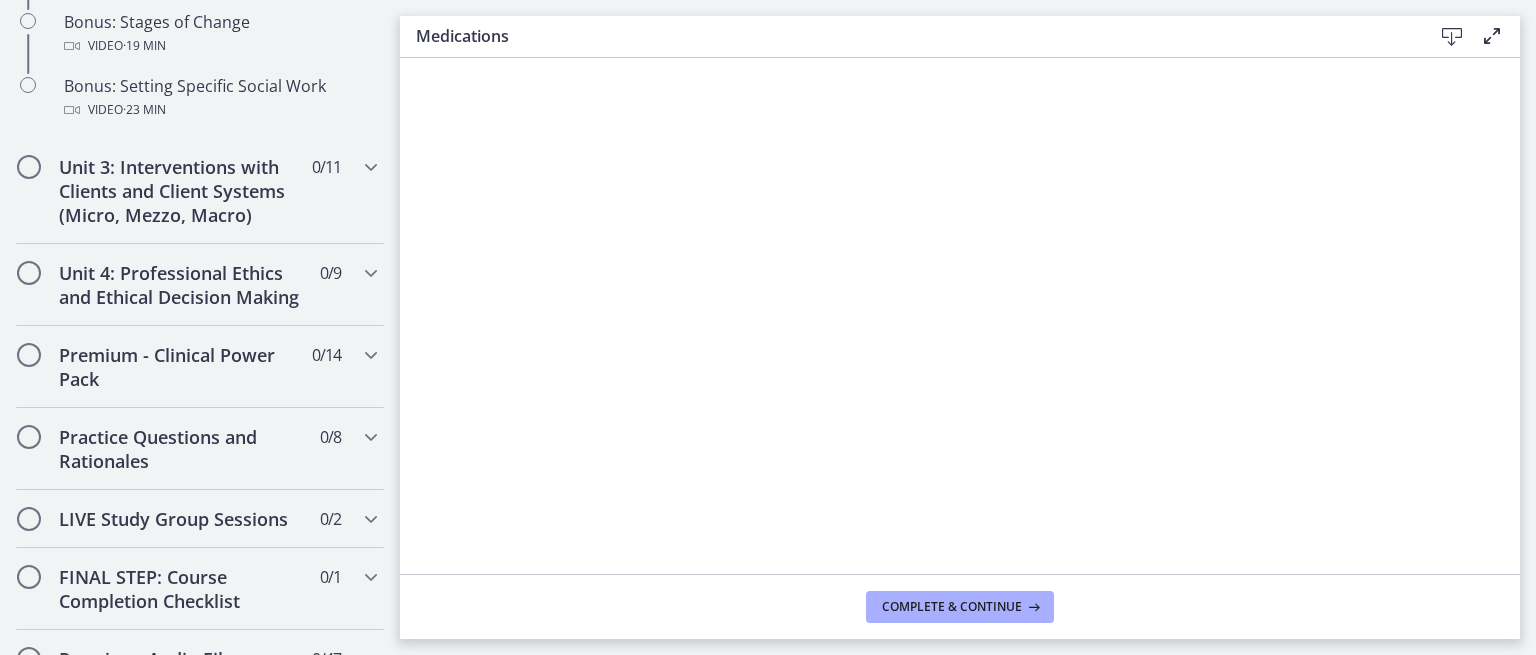 scroll, scrollTop: 1952, scrollLeft: 0, axis: vertical 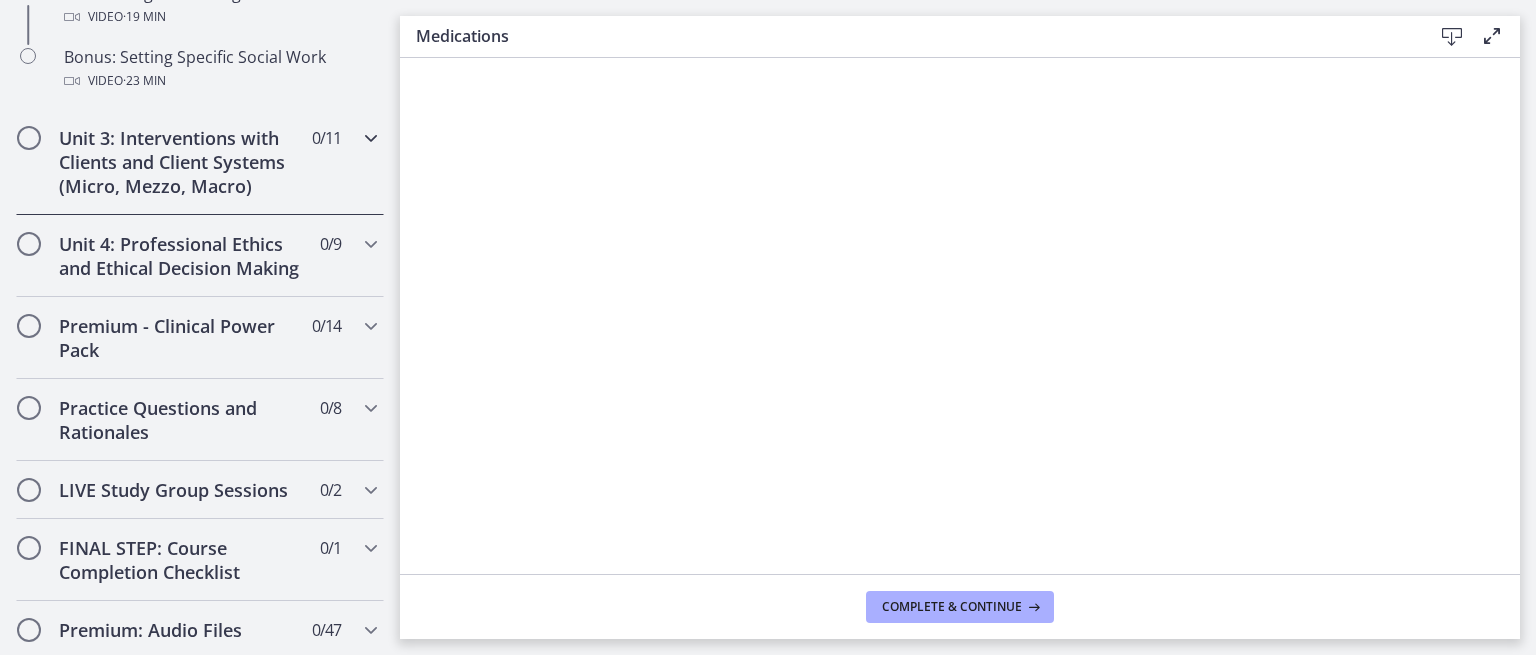 click on "Unit 3: Interventions with Clients and Client Systems (Micro, Mezzo, Macro)
0  /  11
Completed" at bounding box center [200, 162] 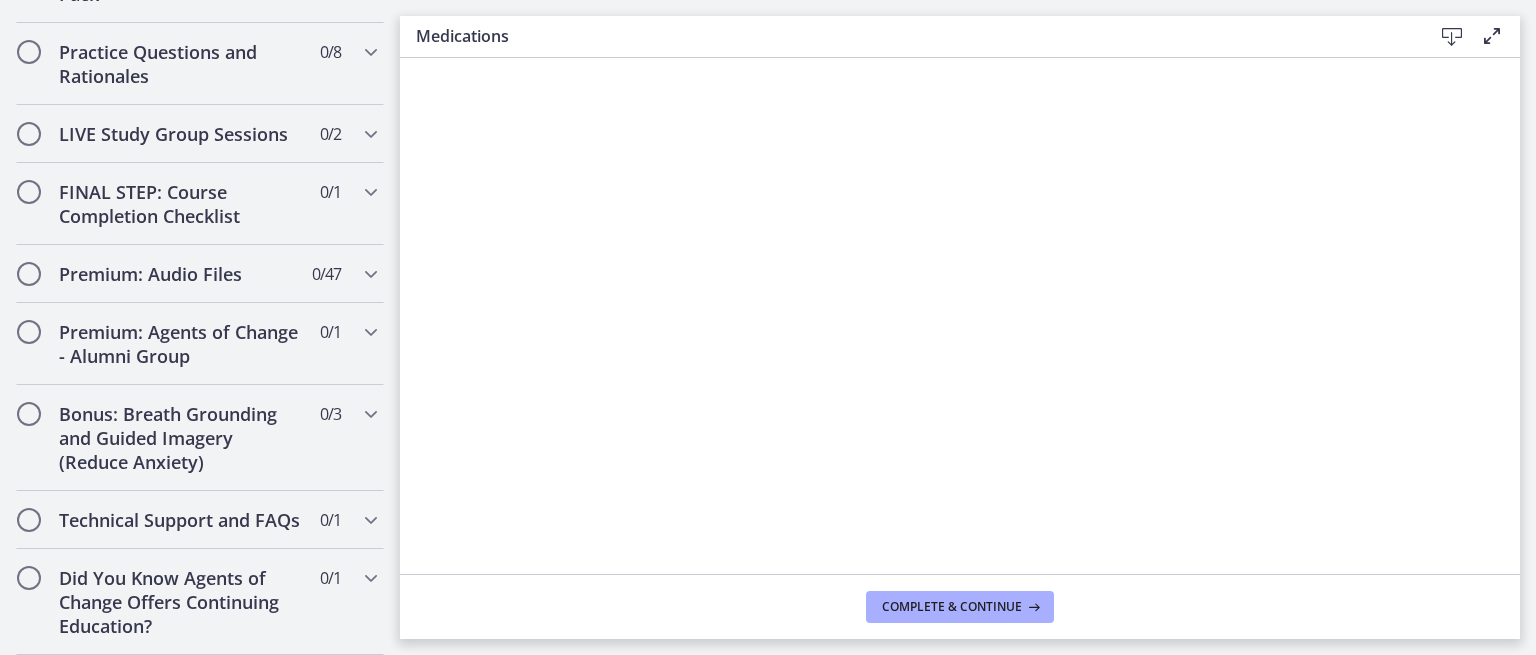 scroll, scrollTop: 1844, scrollLeft: 0, axis: vertical 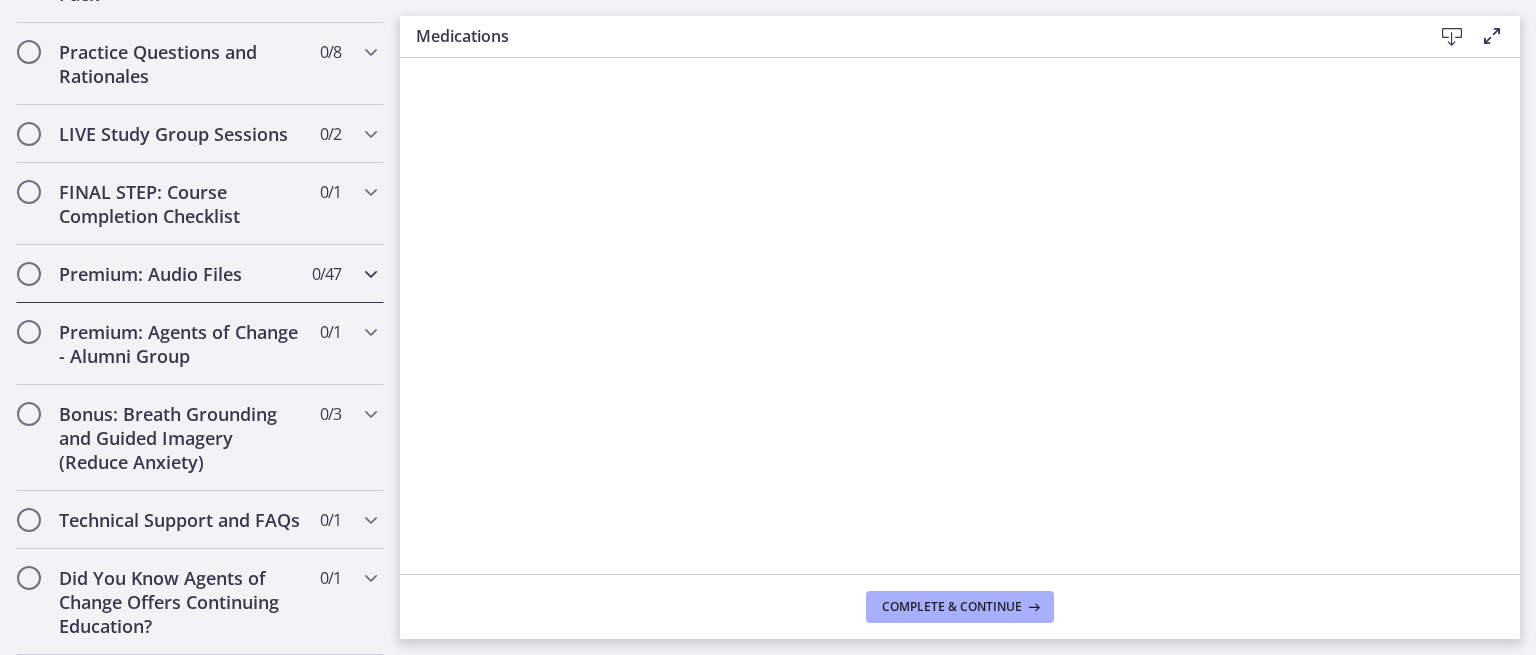 click on "Premium: Audio Files
0  /  47
Completed" at bounding box center (200, 274) 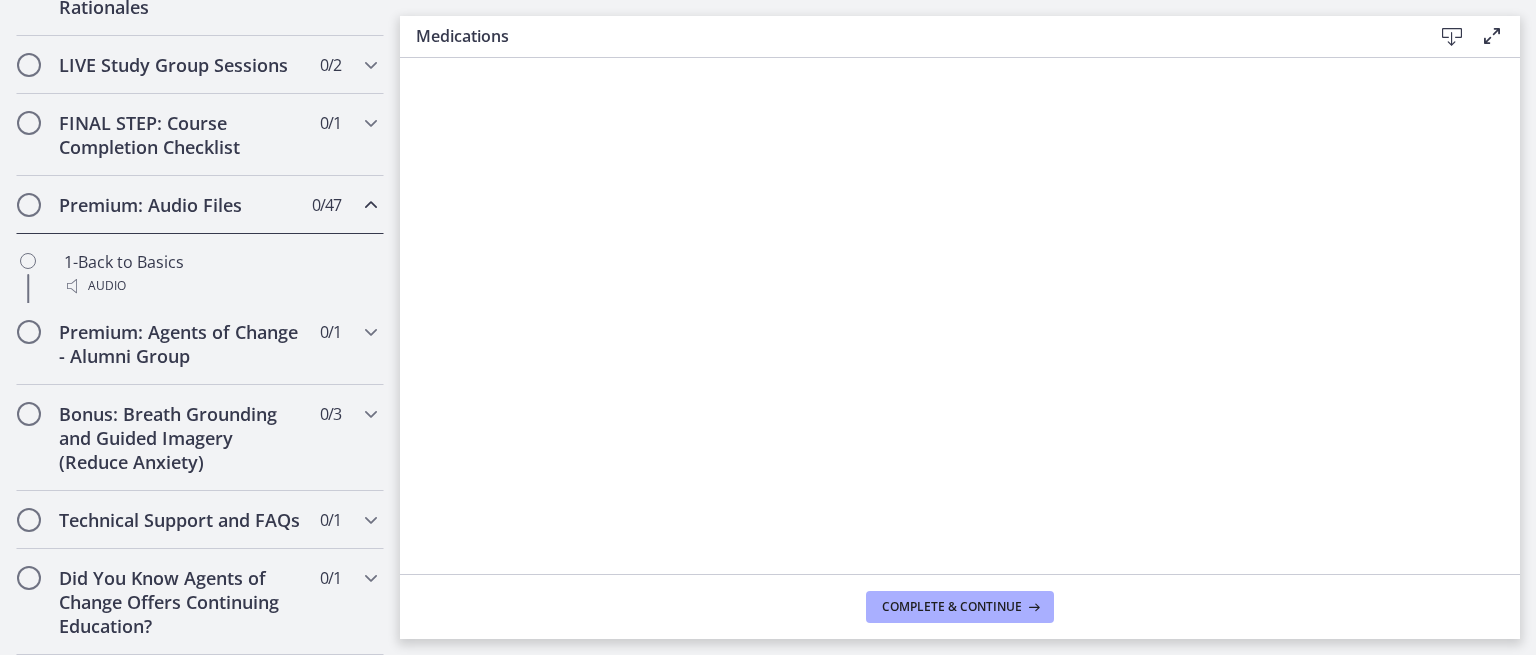 scroll, scrollTop: 1076, scrollLeft: 0, axis: vertical 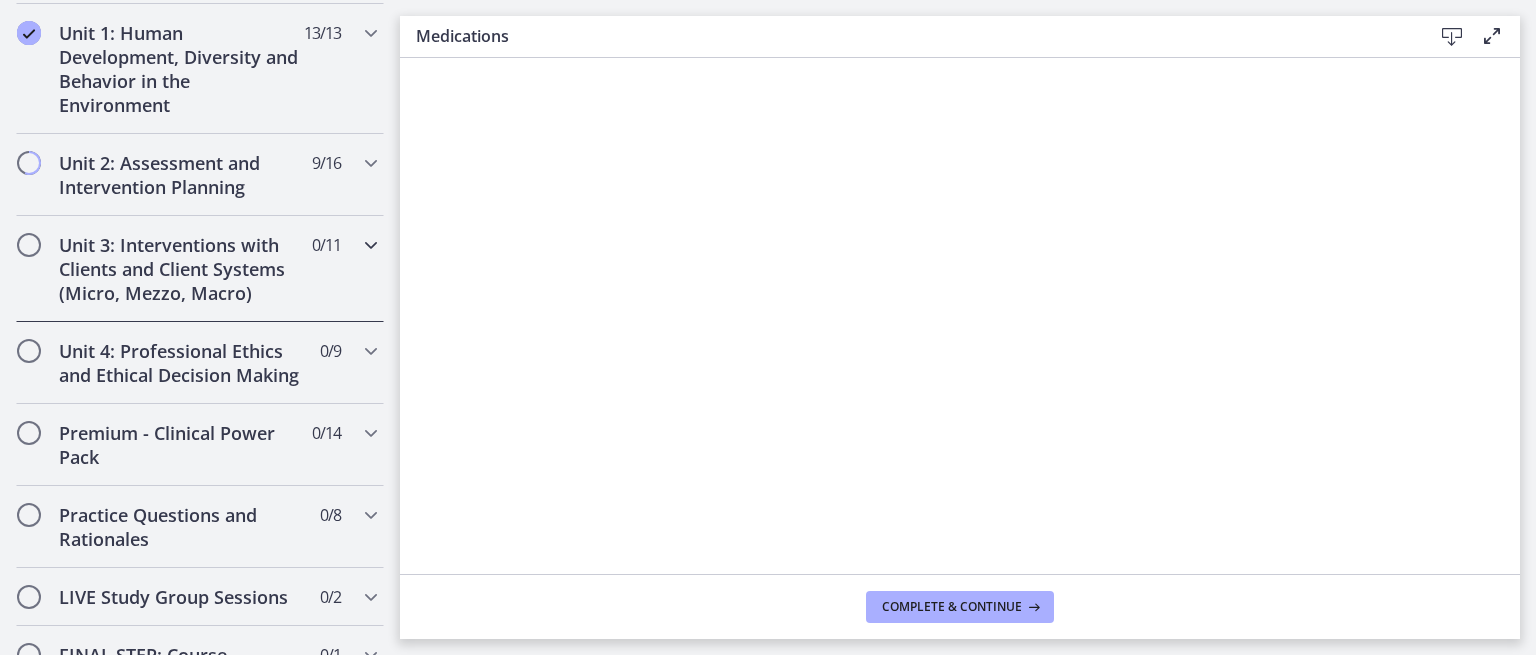 click on "Unit 3: Interventions with Clients and Client Systems (Micro, Mezzo, Macro)
0  /  11
Completed" at bounding box center [200, 269] 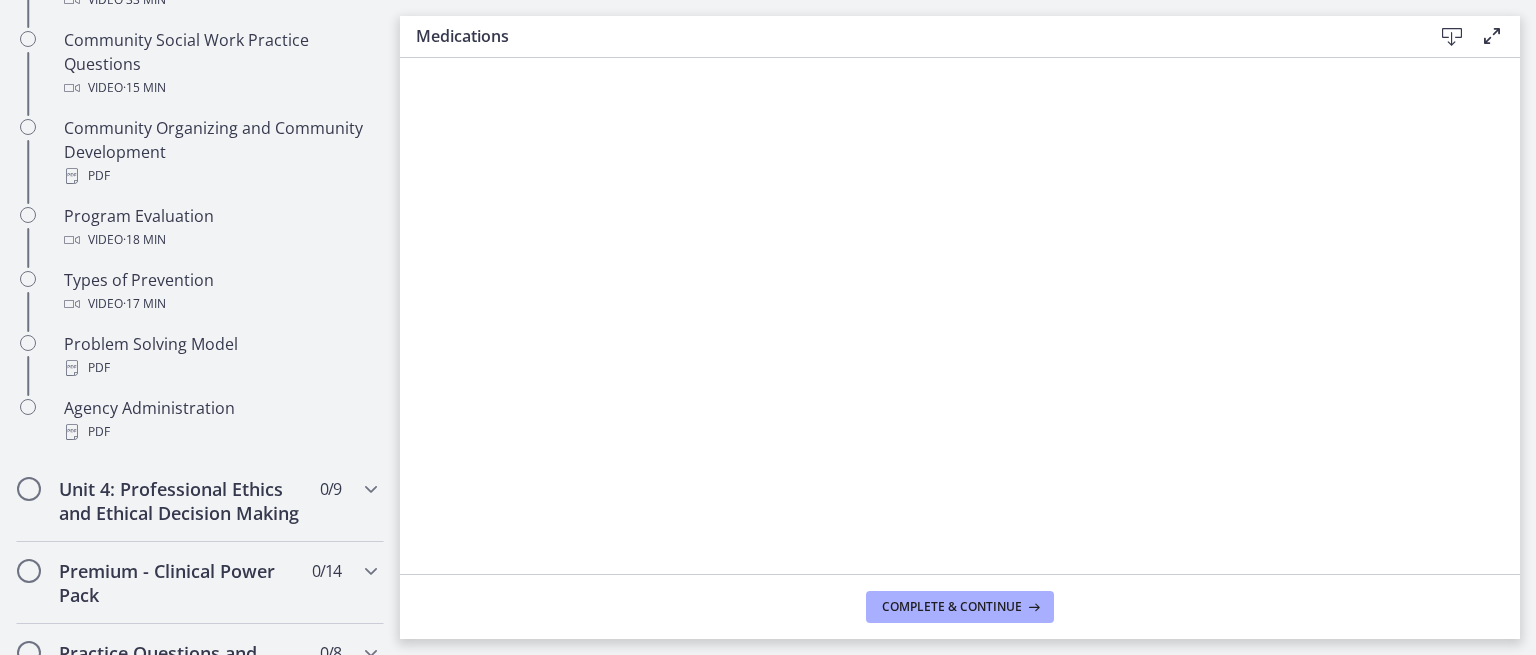 scroll, scrollTop: 1202, scrollLeft: 0, axis: vertical 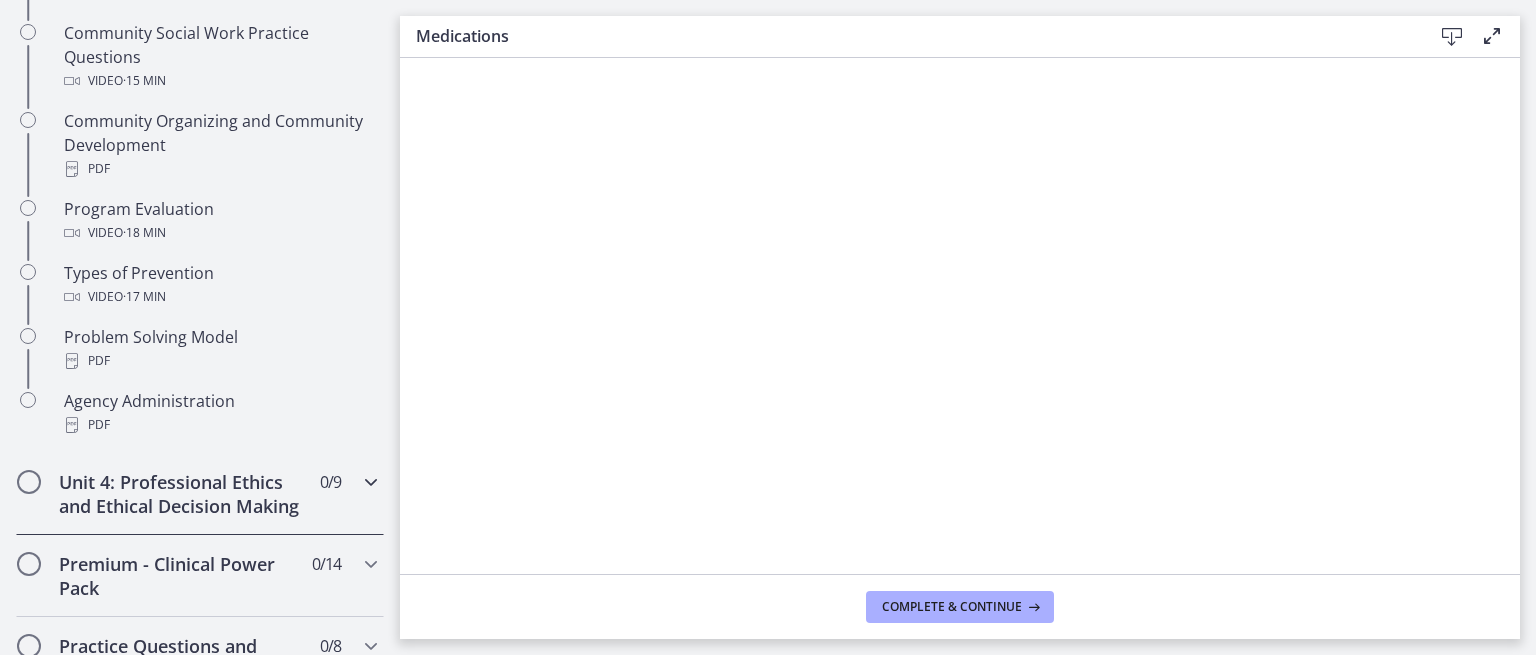 click on "Unit 4: Professional Ethics and Ethical Decision Making
0  /  9
Completed" at bounding box center [200, 494] 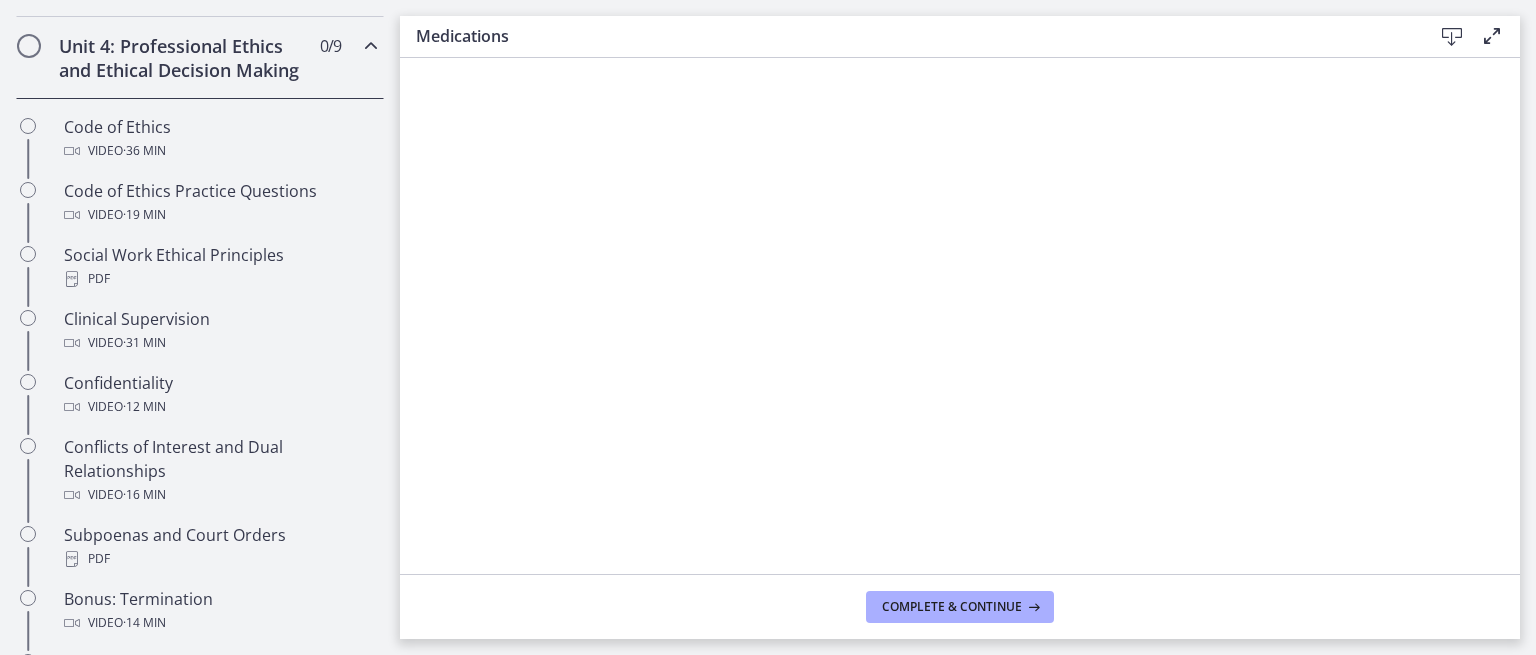 scroll, scrollTop: 816, scrollLeft: 0, axis: vertical 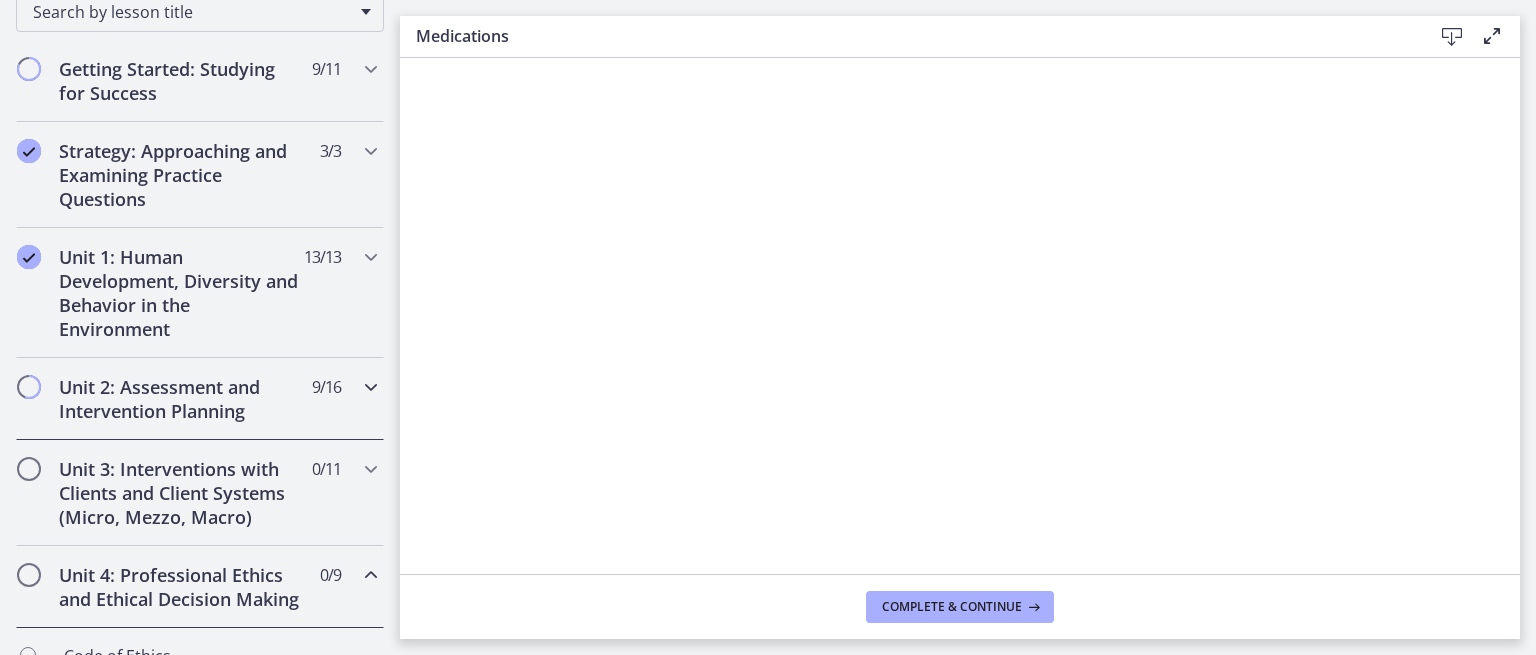 click on "Unit 2: Assessment and Intervention Planning
9  /  16
Completed" at bounding box center [200, 399] 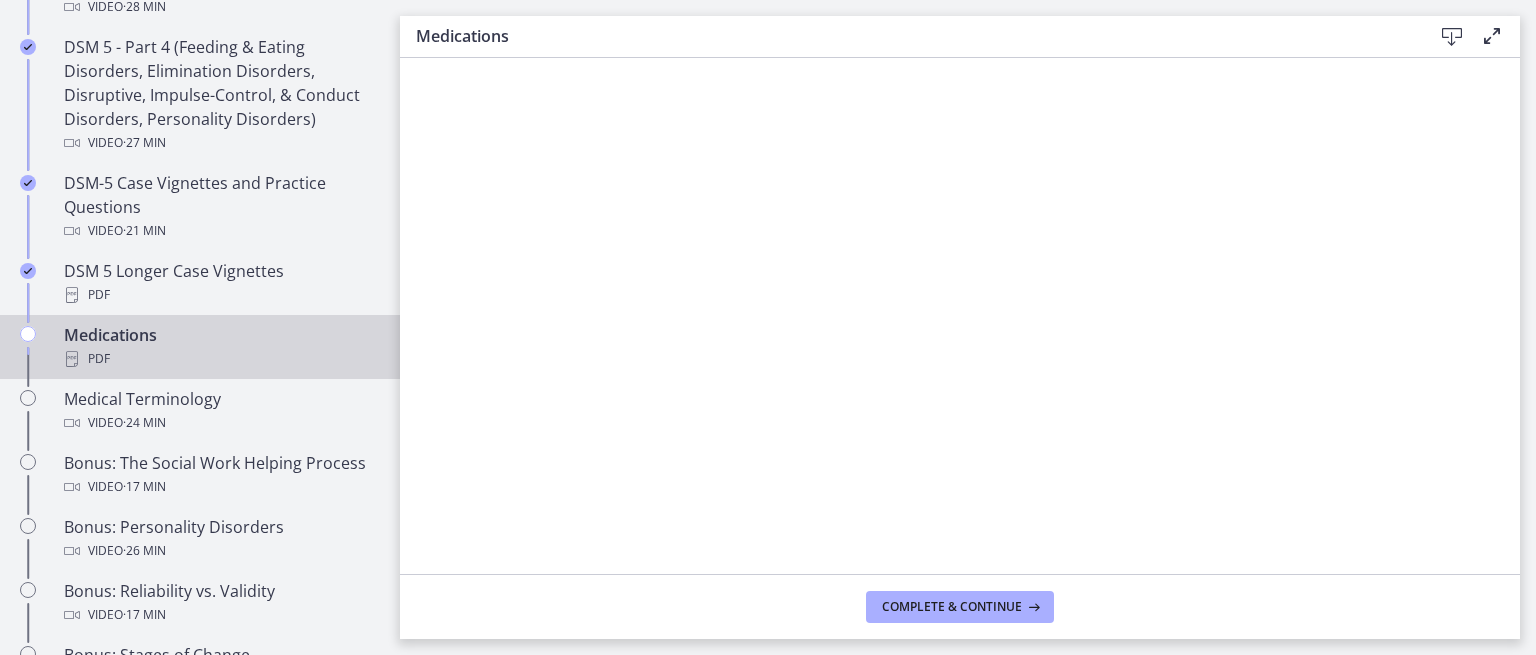 scroll, scrollTop: 1305, scrollLeft: 0, axis: vertical 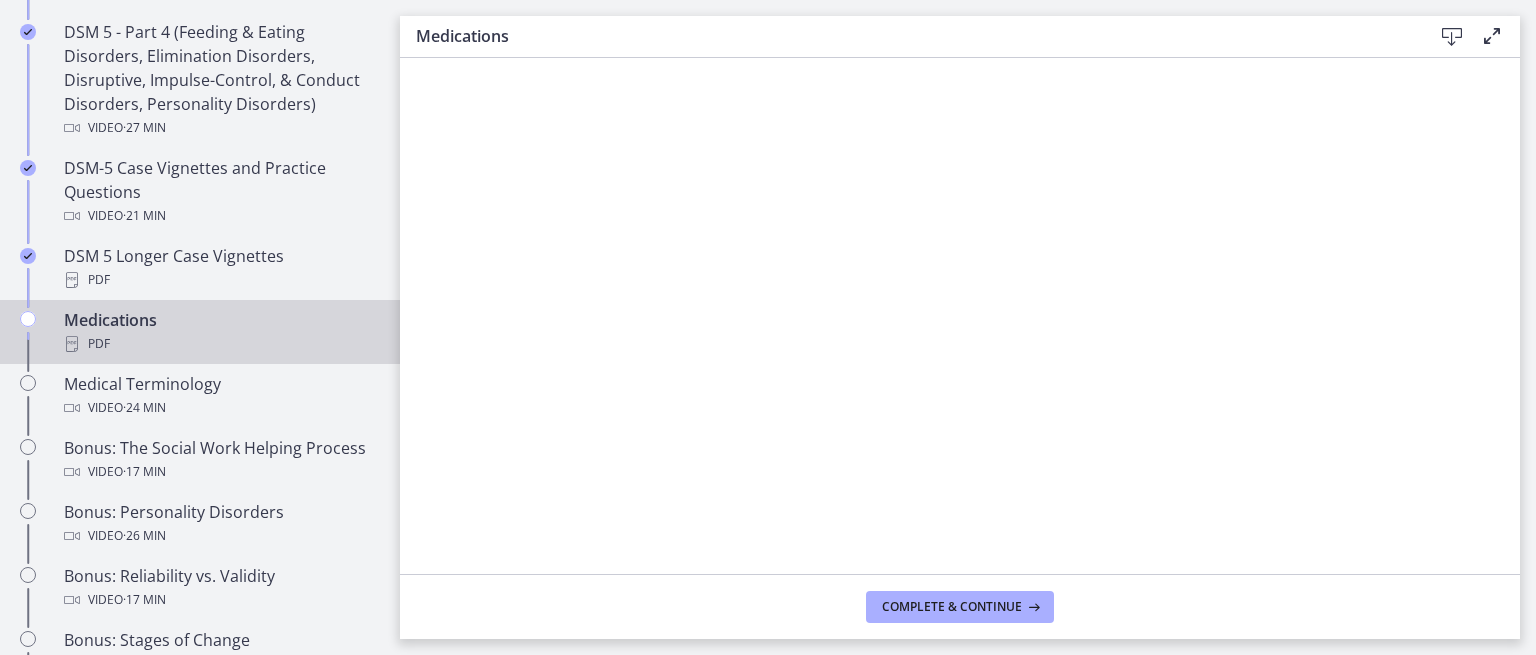 click on "Complete & continue" at bounding box center [960, 606] 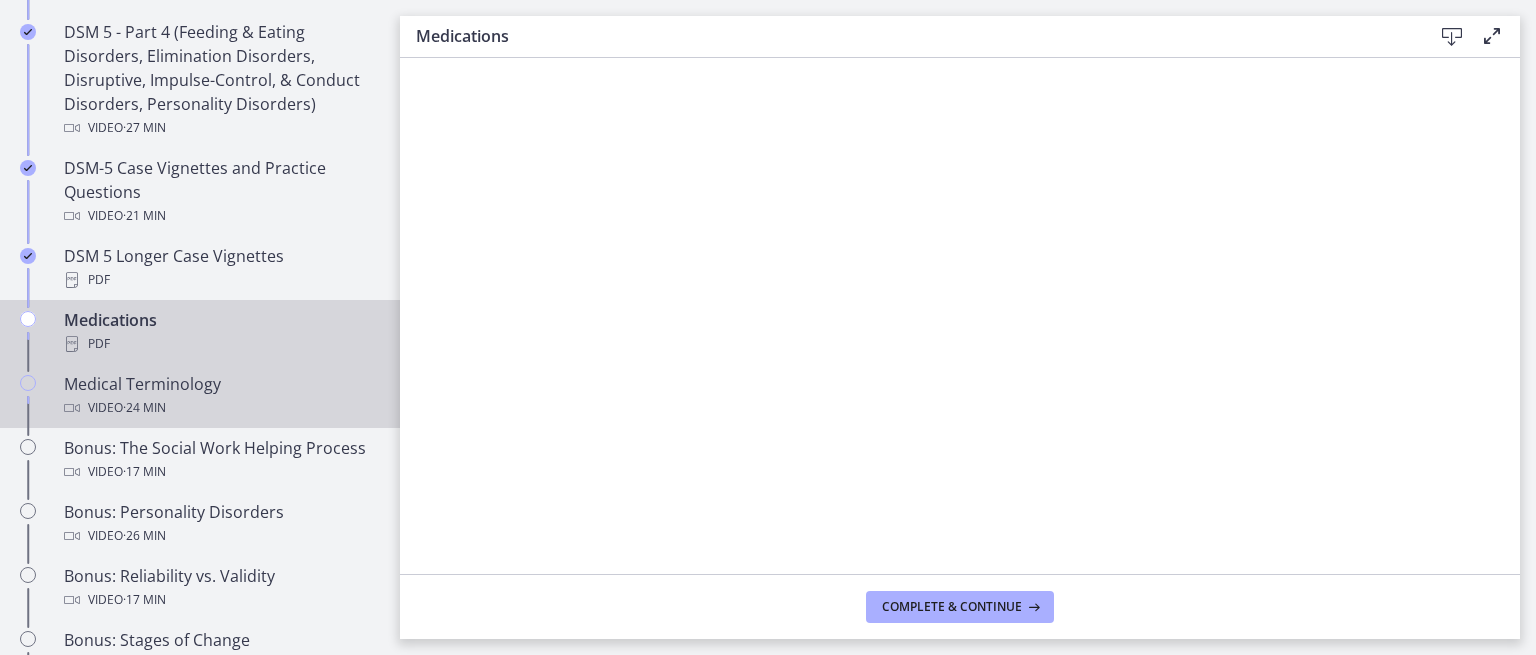 click on "Medical Terminology
Video
·  24 min" at bounding box center [220, 396] 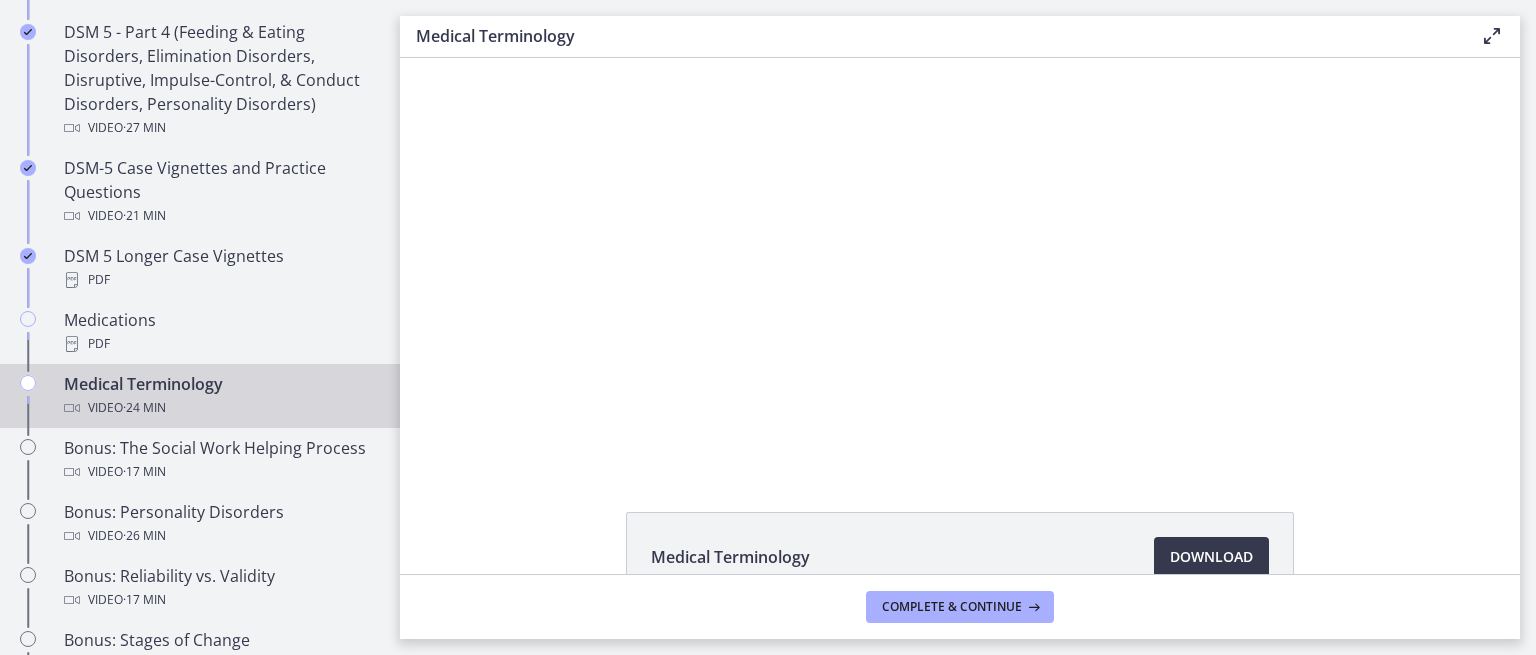 scroll, scrollTop: 0, scrollLeft: 0, axis: both 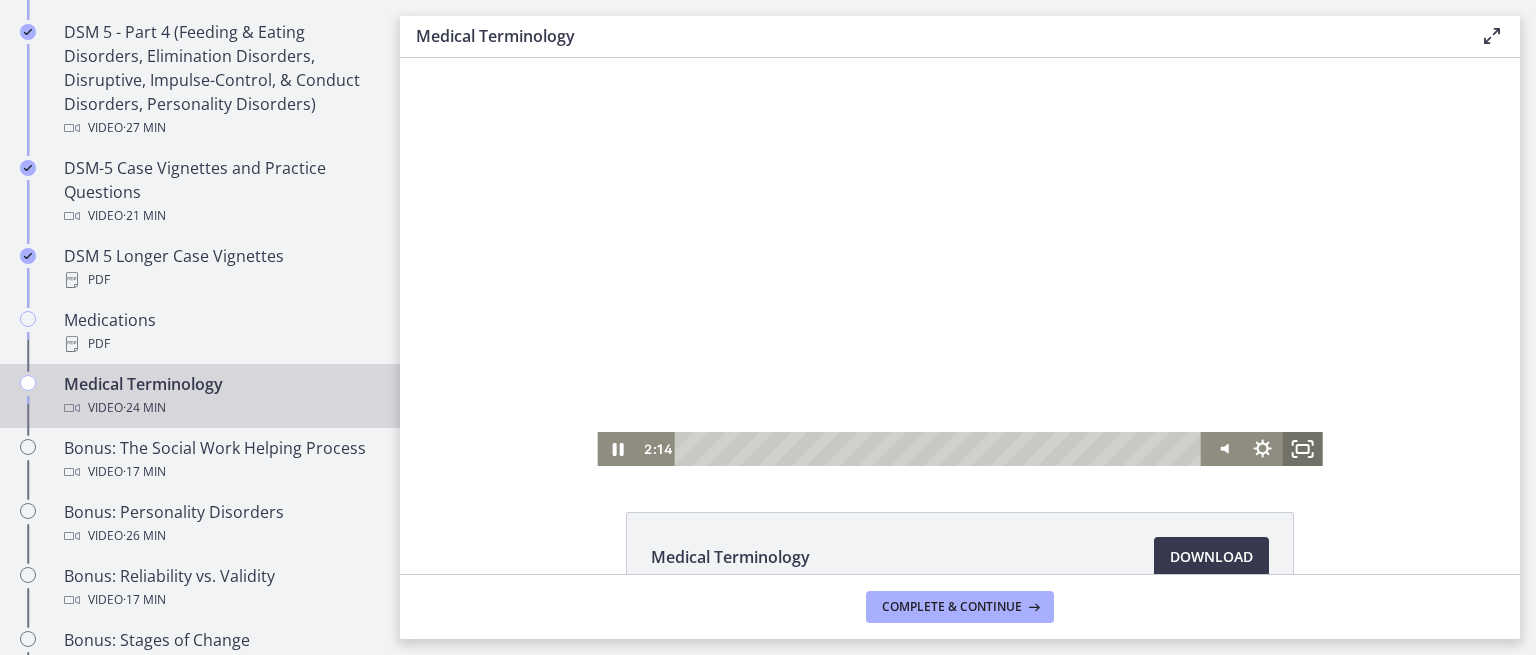 drag, startPoint x: 1301, startPoint y: 449, endPoint x: 1661, endPoint y: 601, distance: 390.7736 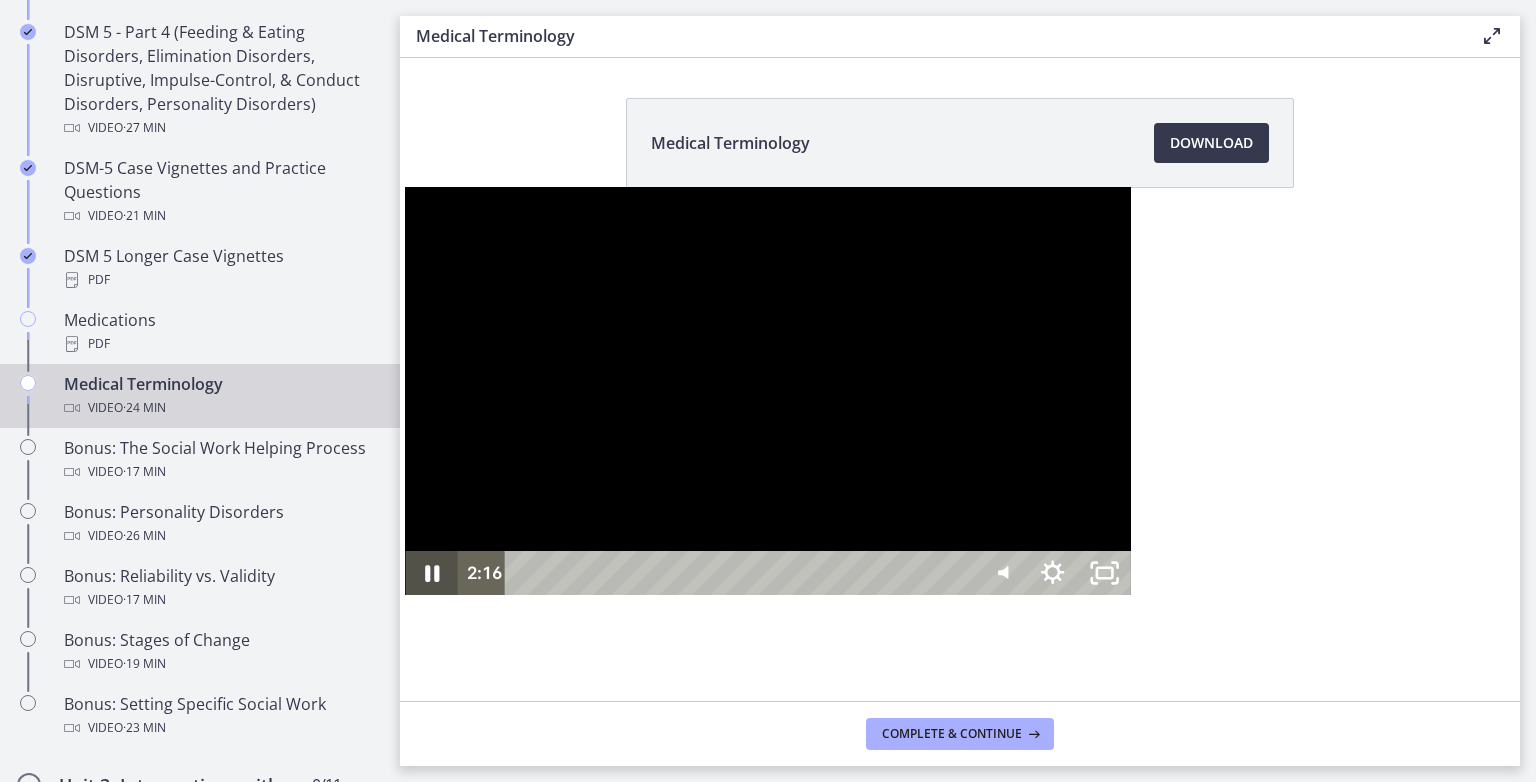 click 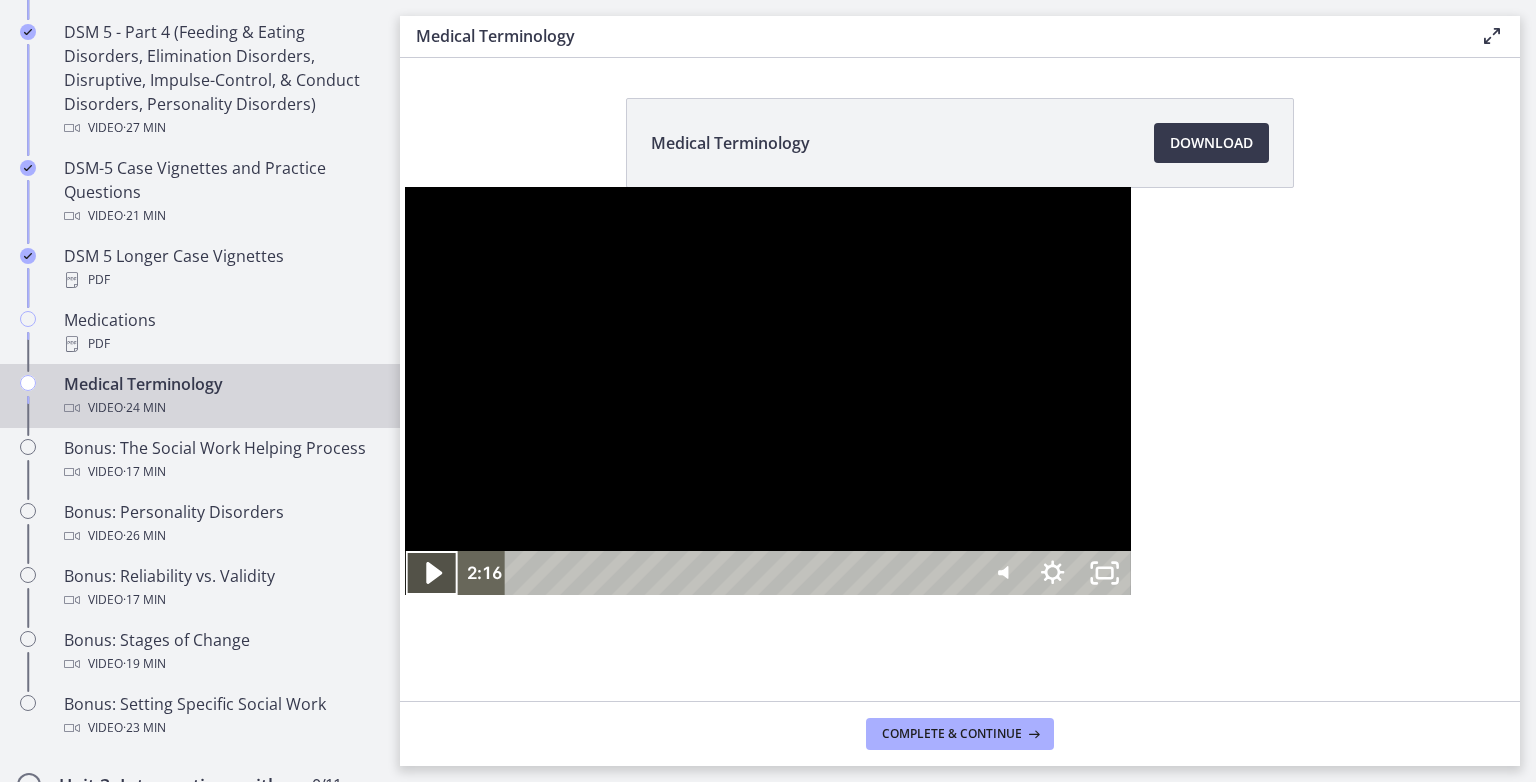 click 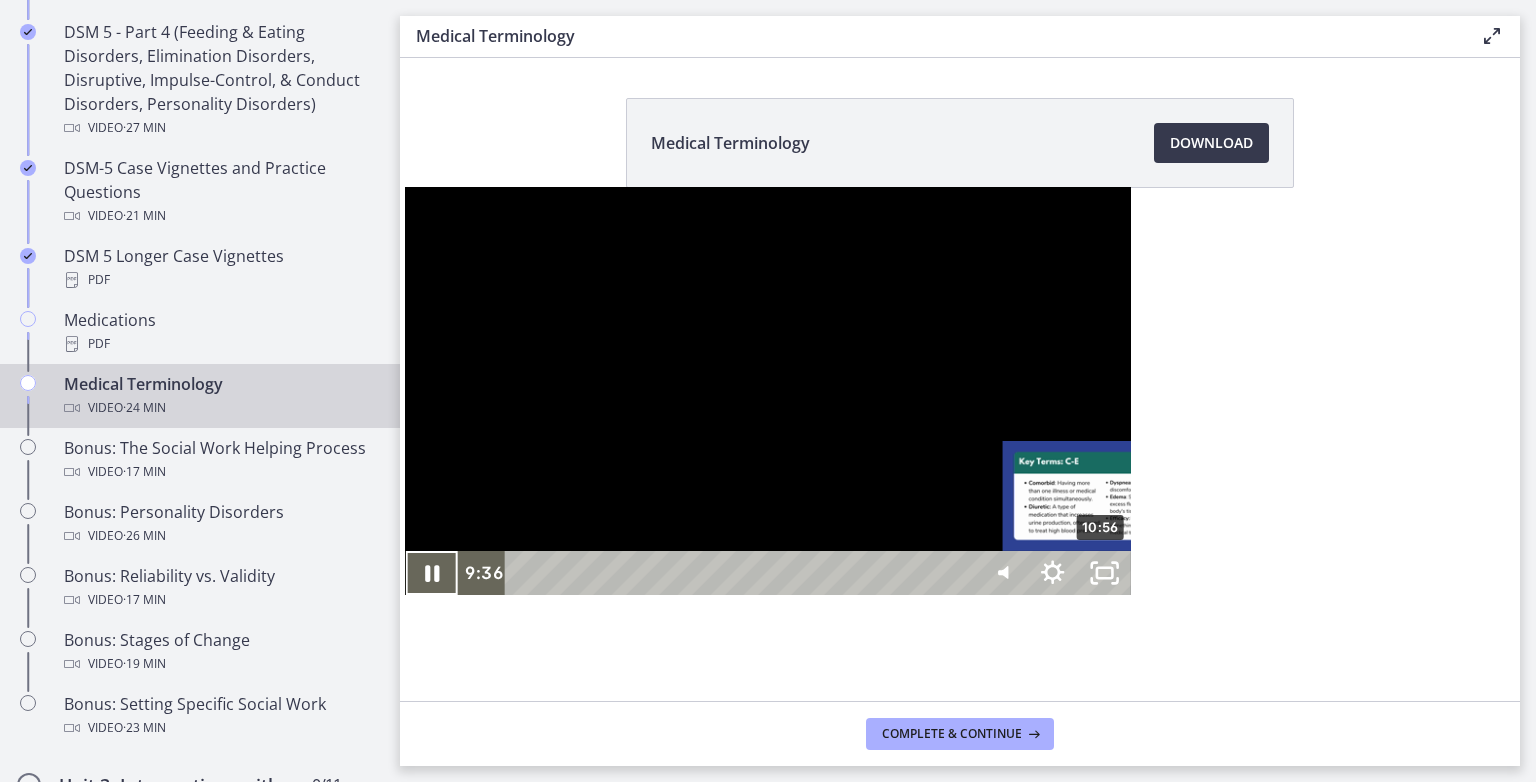 click on "10:56" at bounding box center (743, 573) 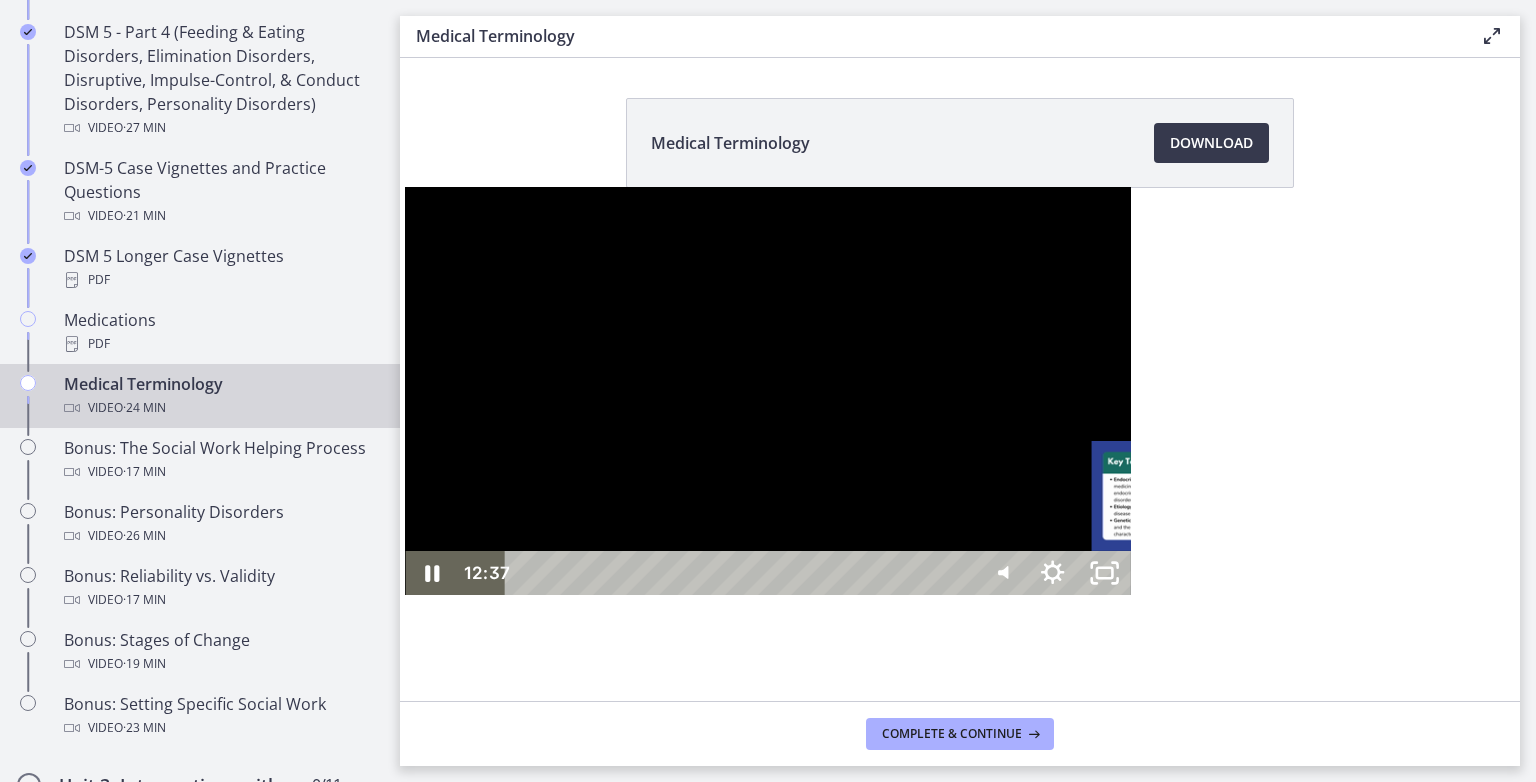 click on "12:37" at bounding box center [743, 573] 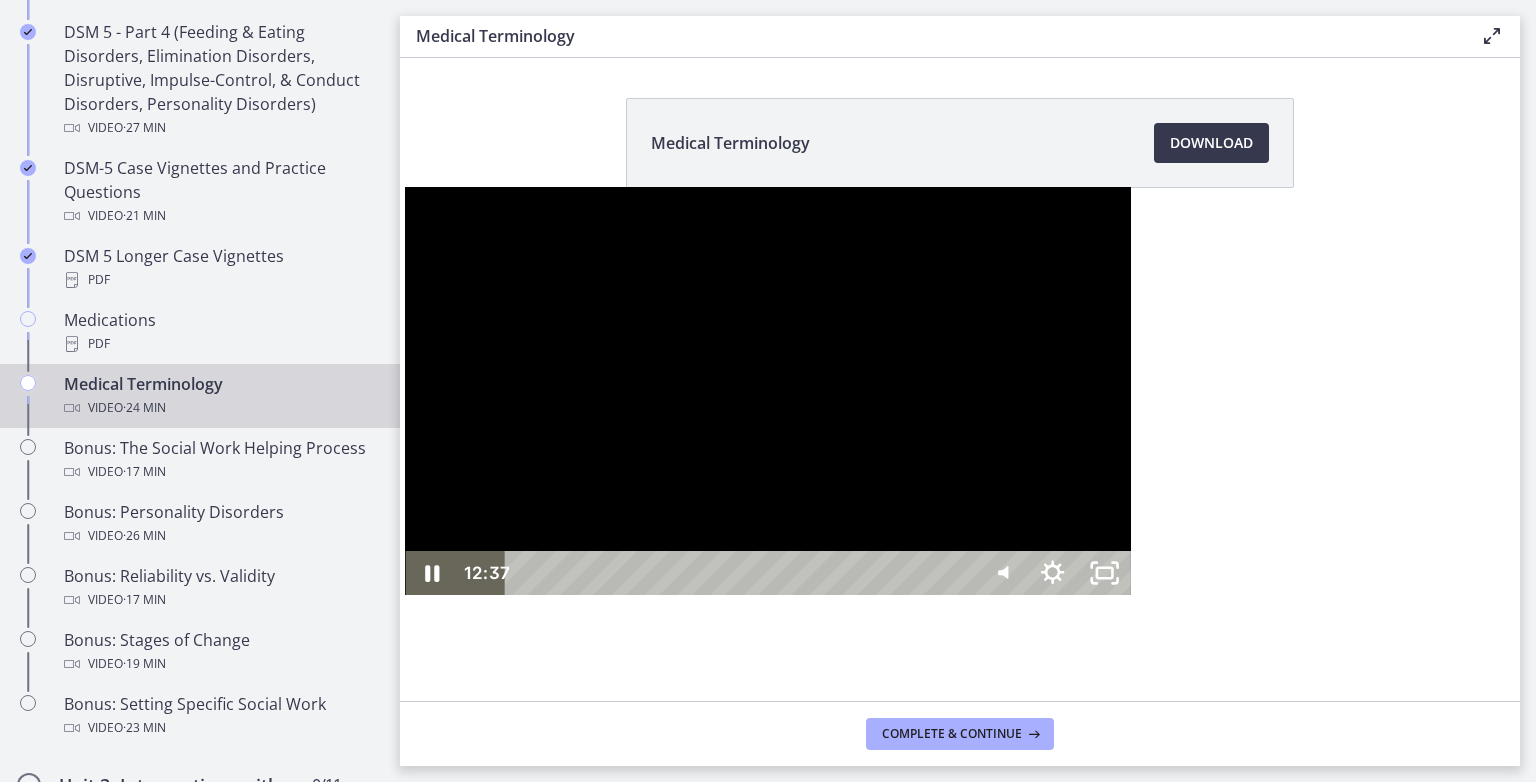 click on "14:13" at bounding box center [743, 573] 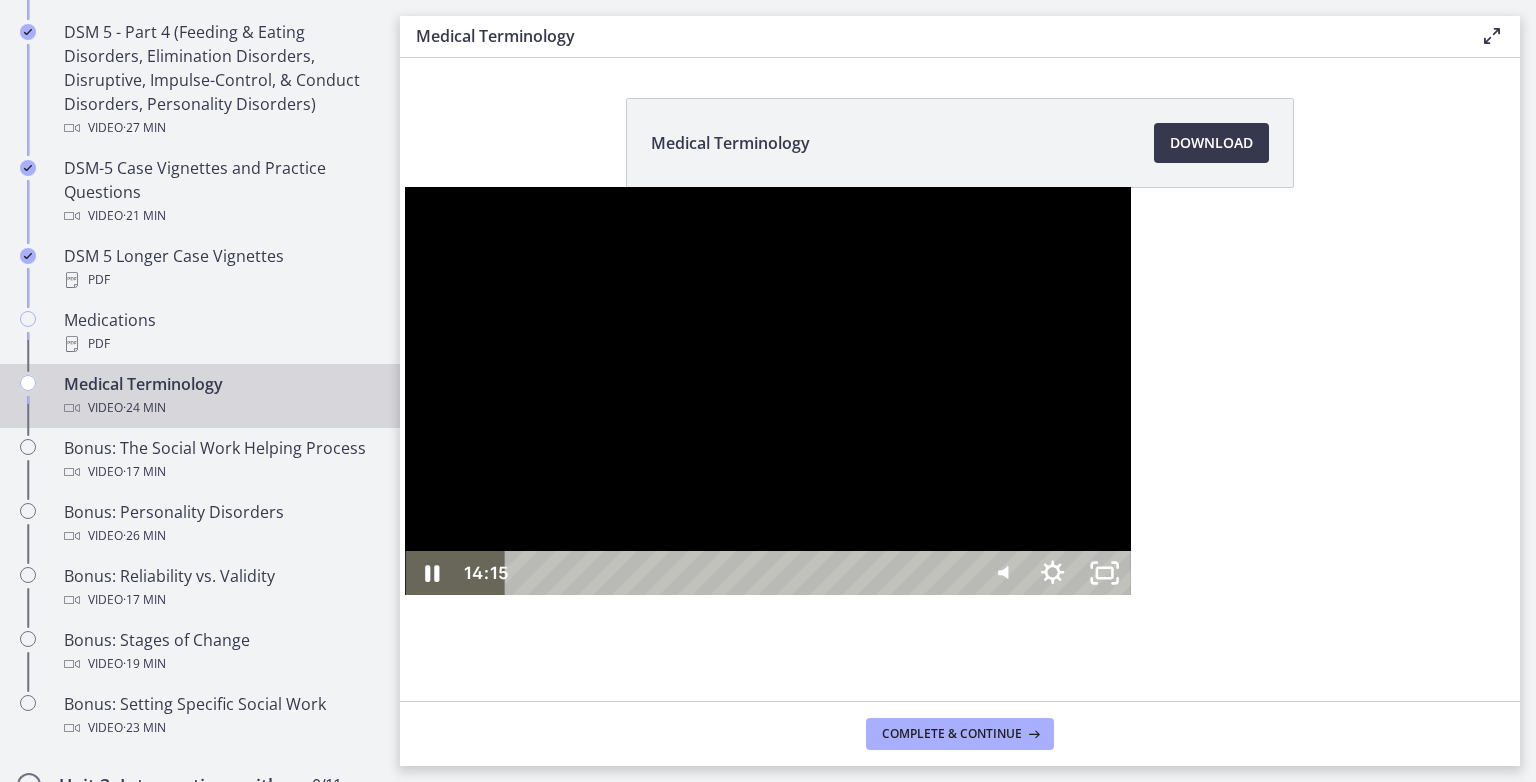 click on "15:39" at bounding box center (743, 573) 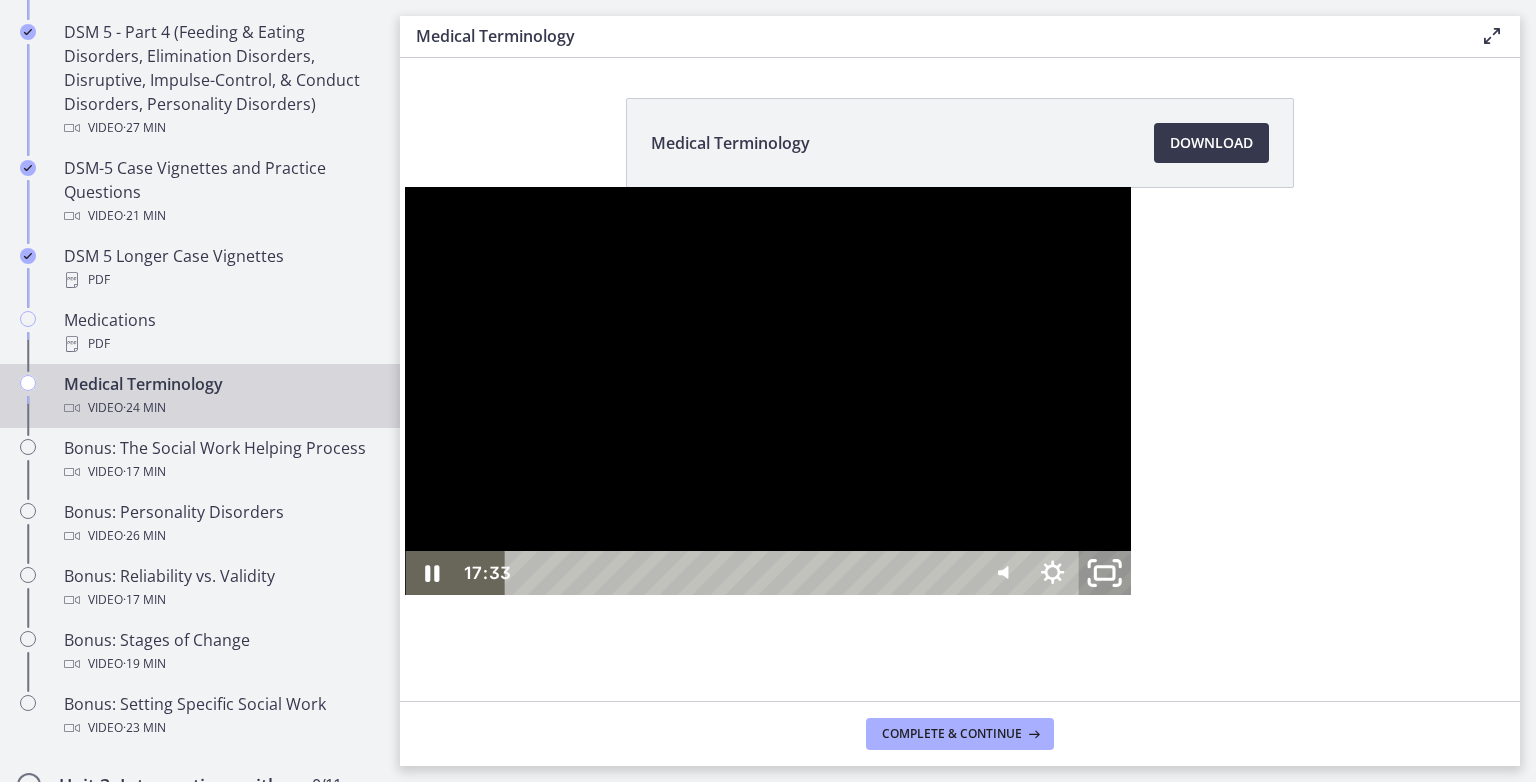 click 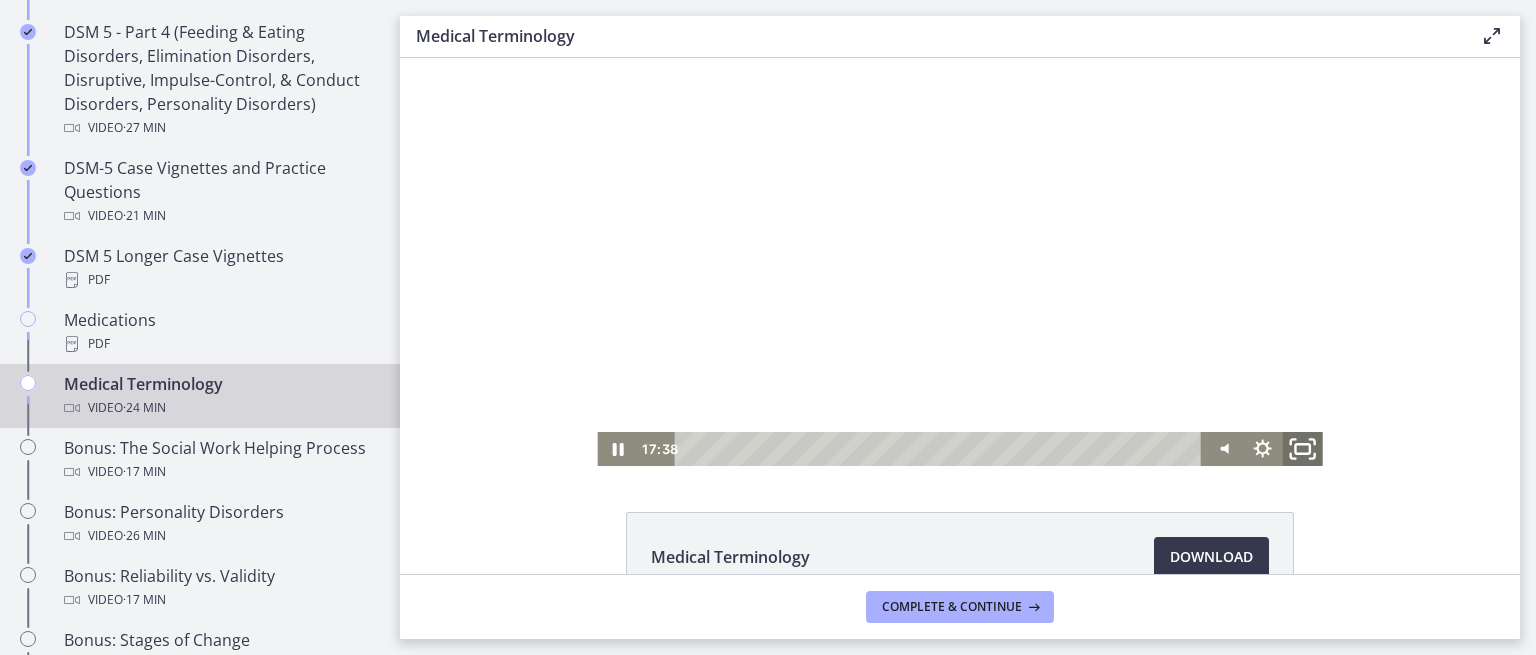 click 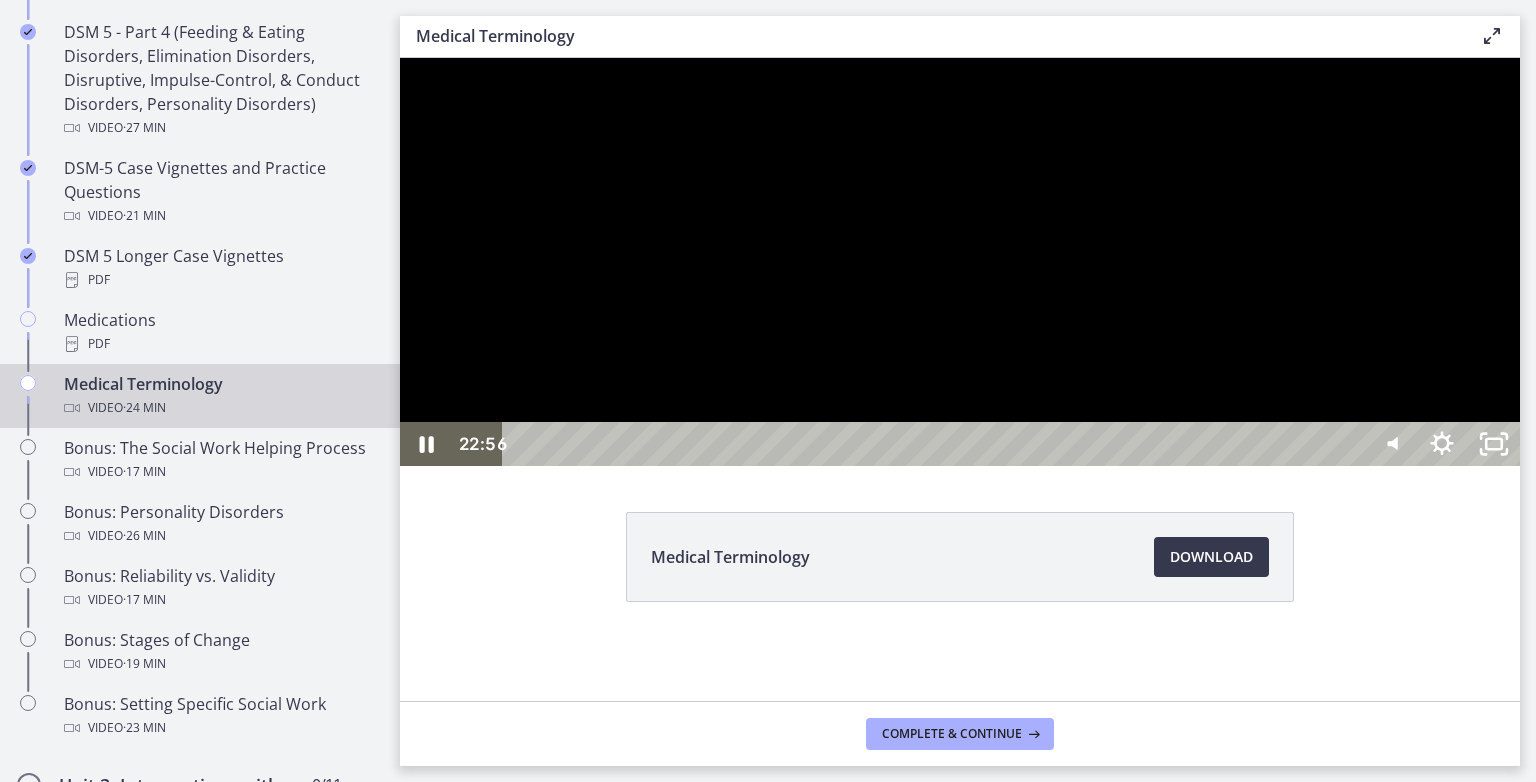 click on "22:56" at bounding box center (936, 444) 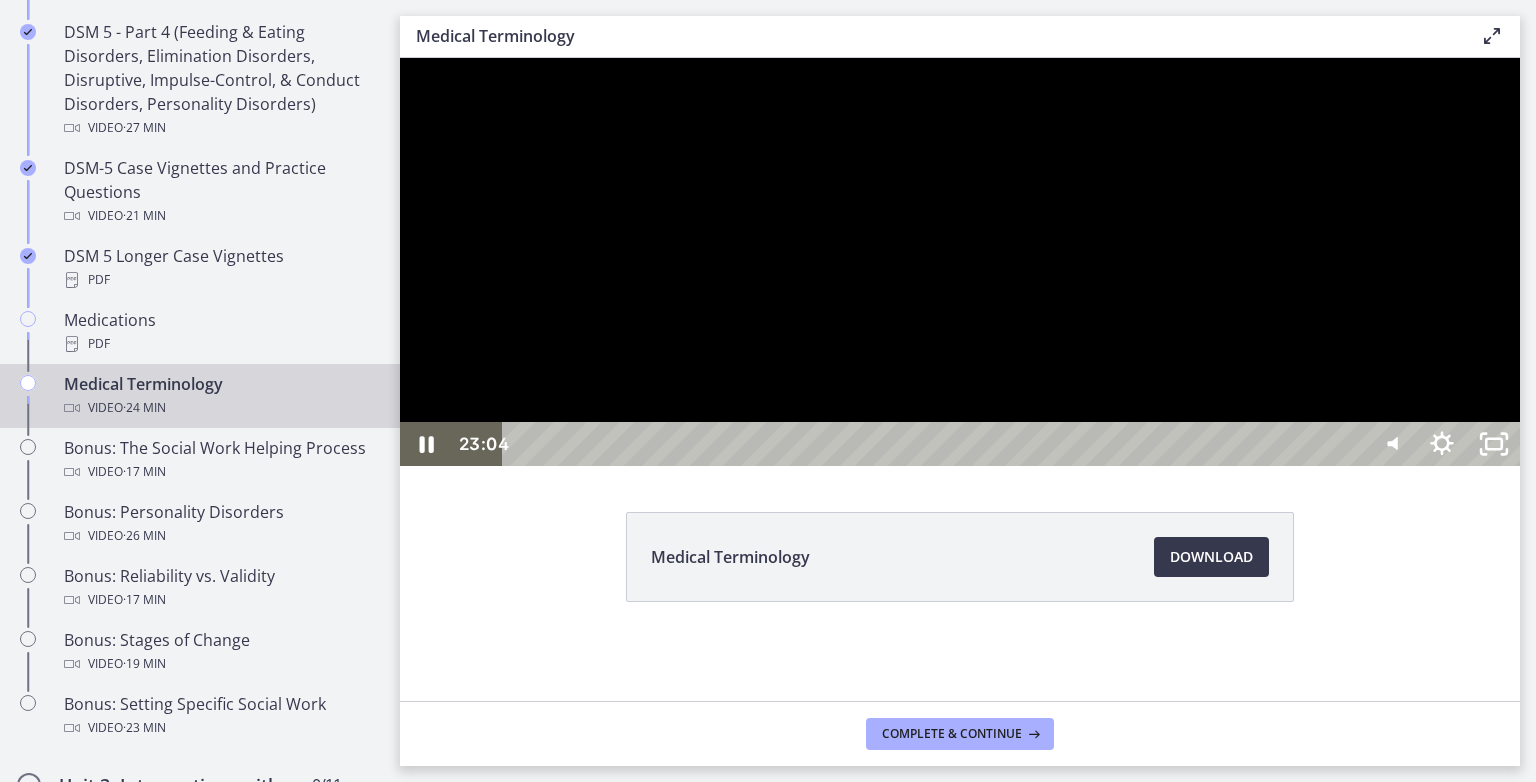 click on "23:04" at bounding box center [936, 444] 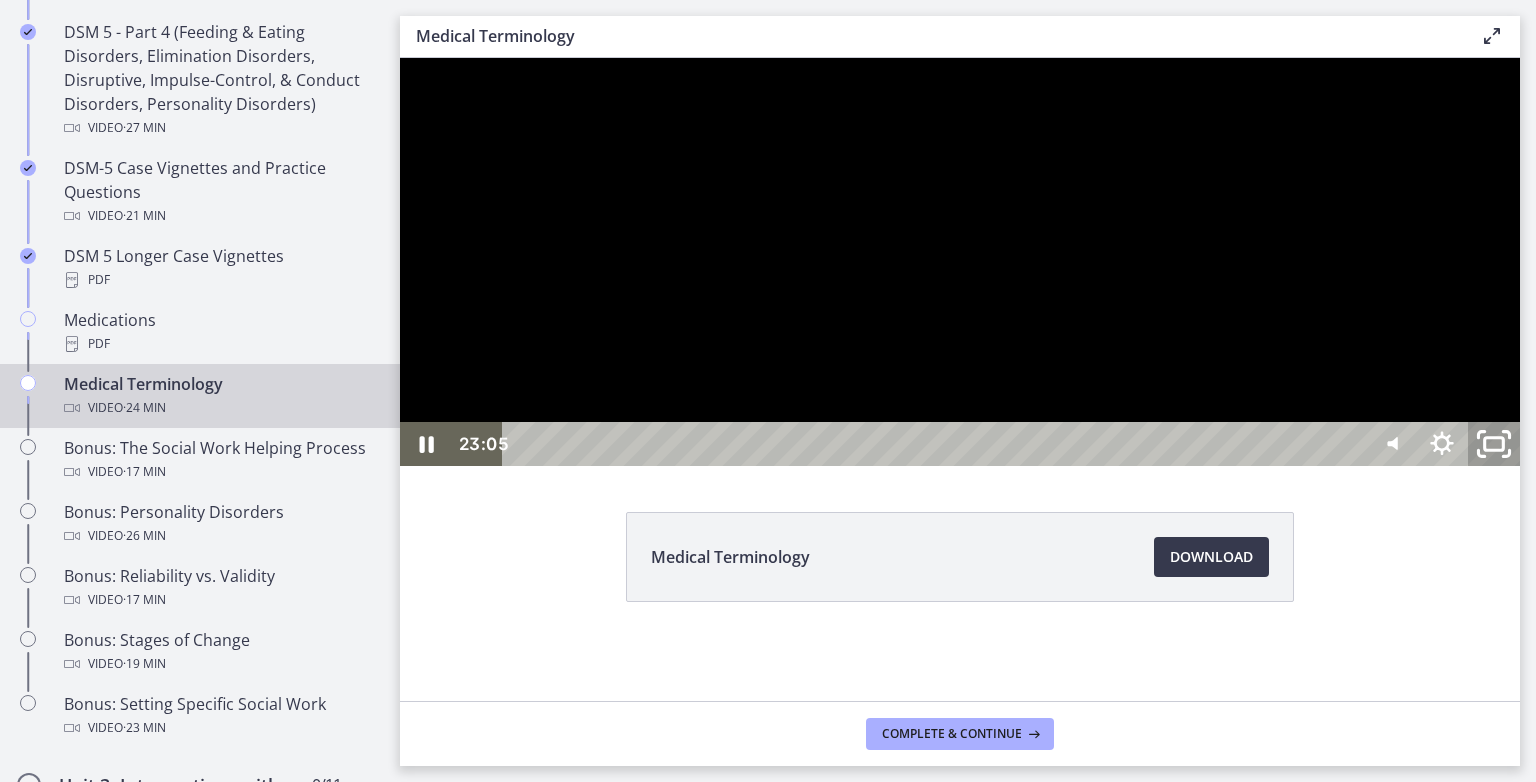 click 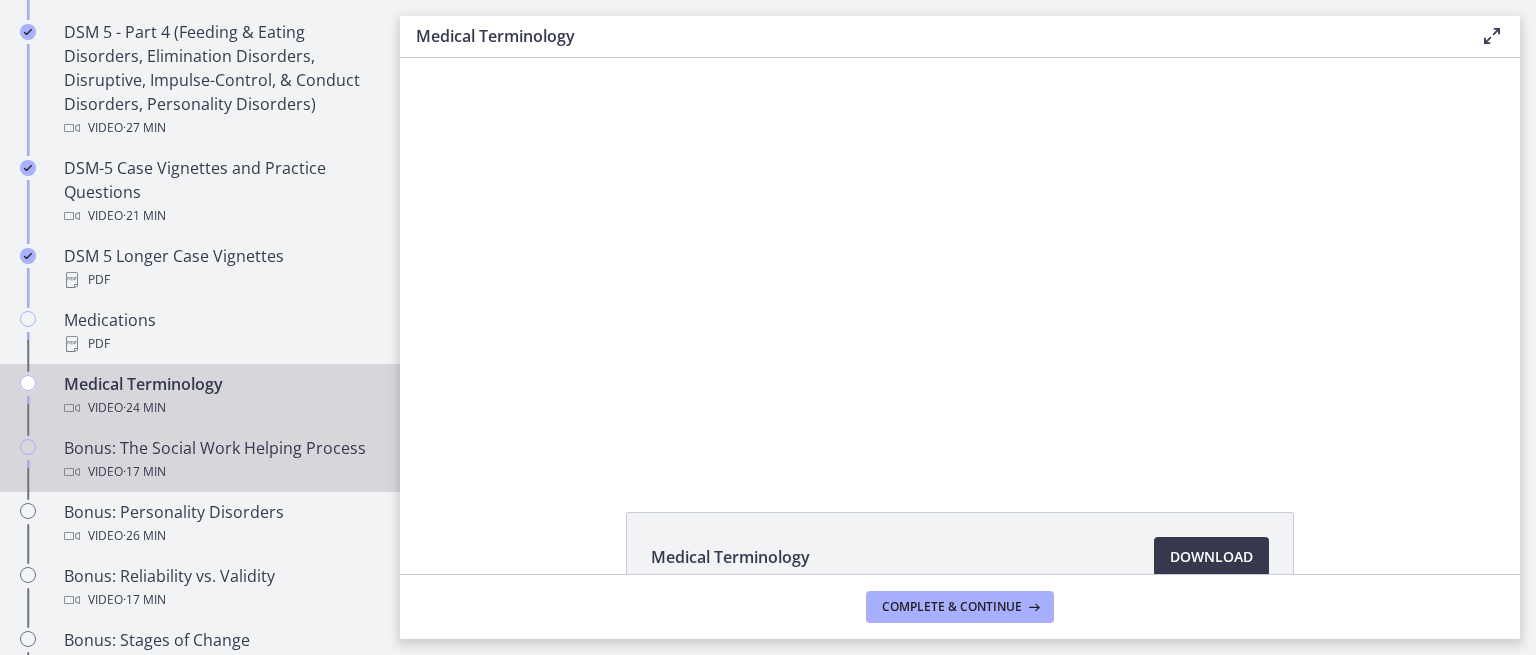 click on "Video
·  17 min" at bounding box center (220, 472) 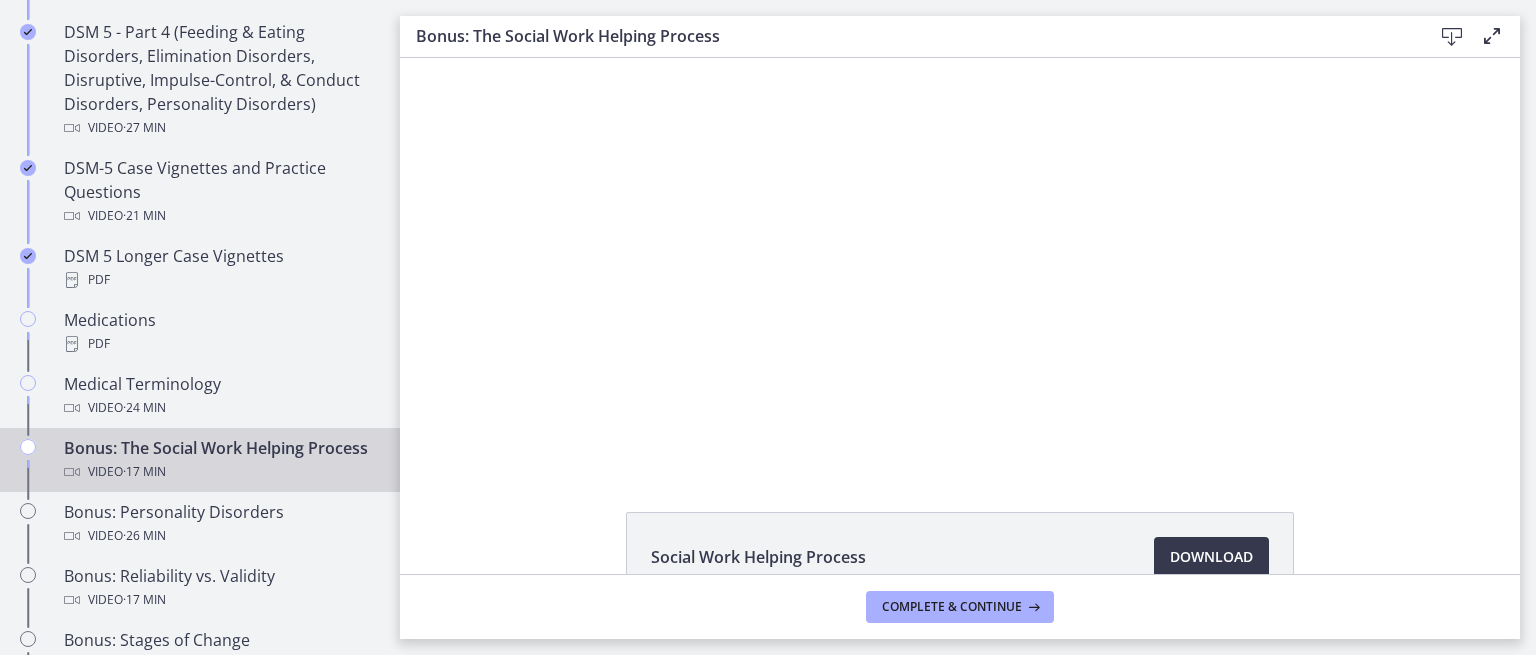 scroll, scrollTop: 0, scrollLeft: 0, axis: both 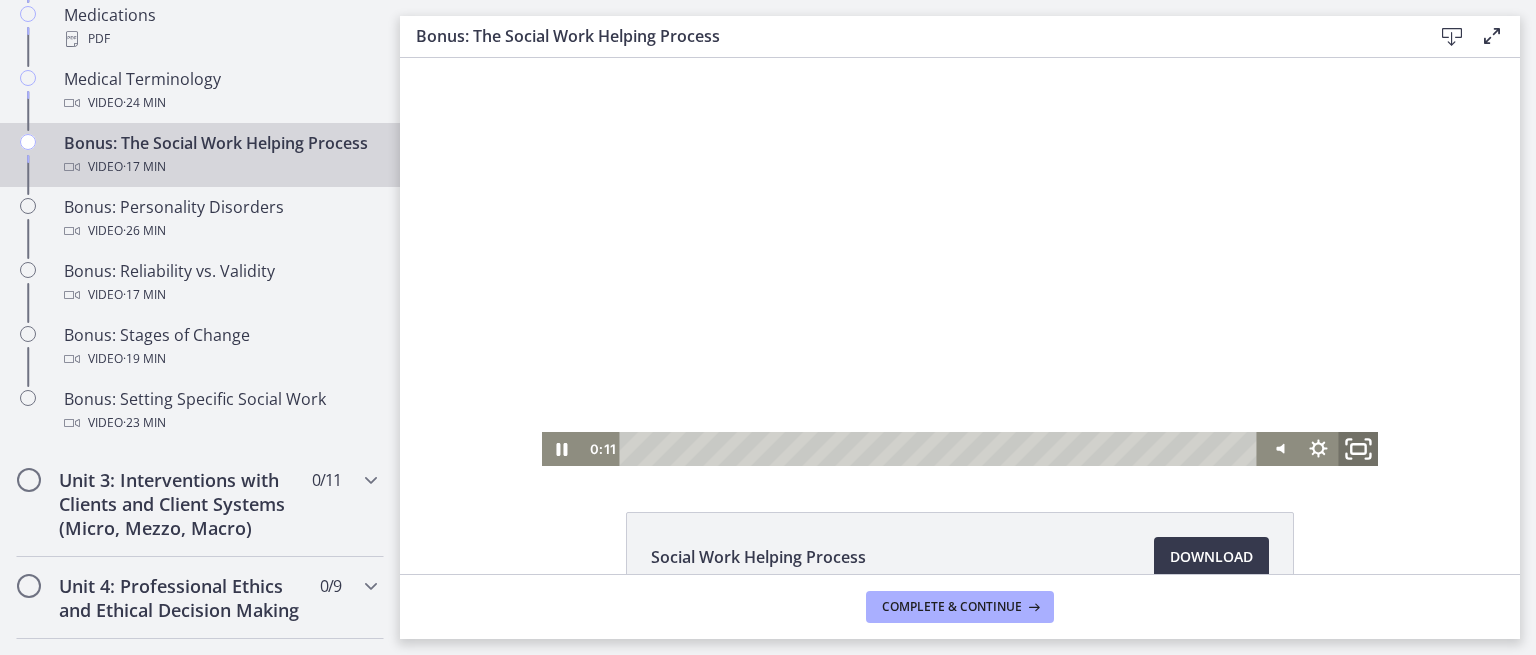 click 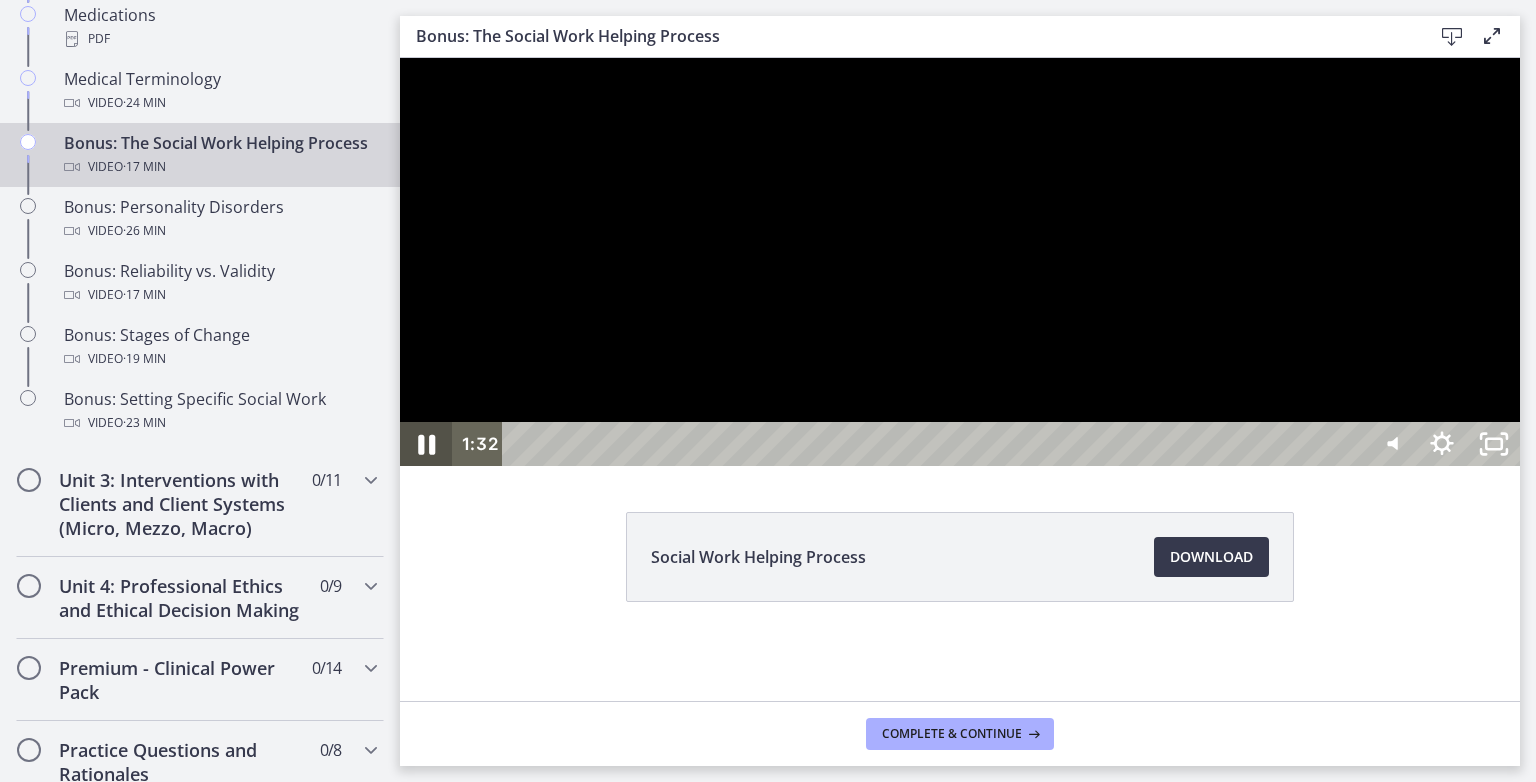 click 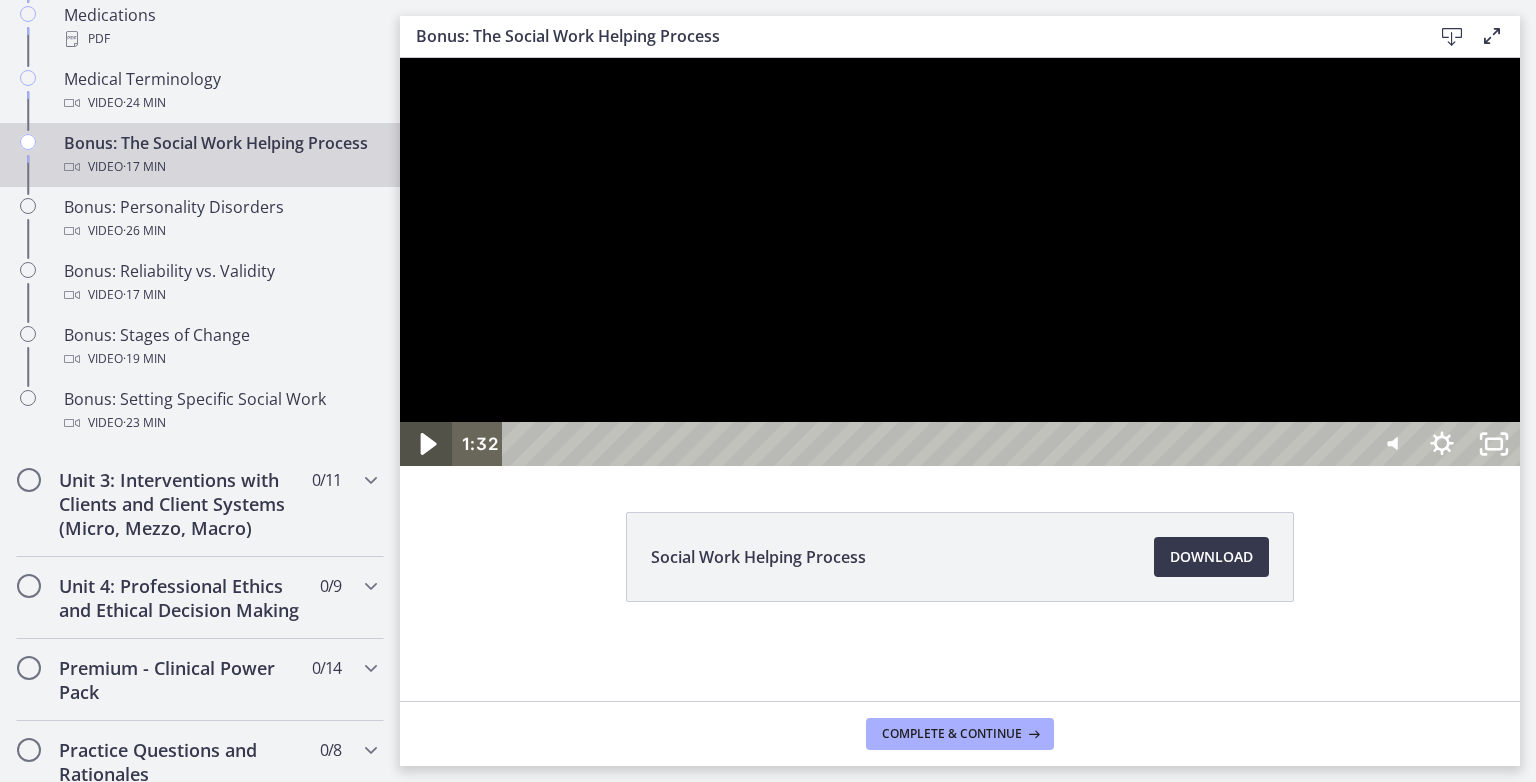 click 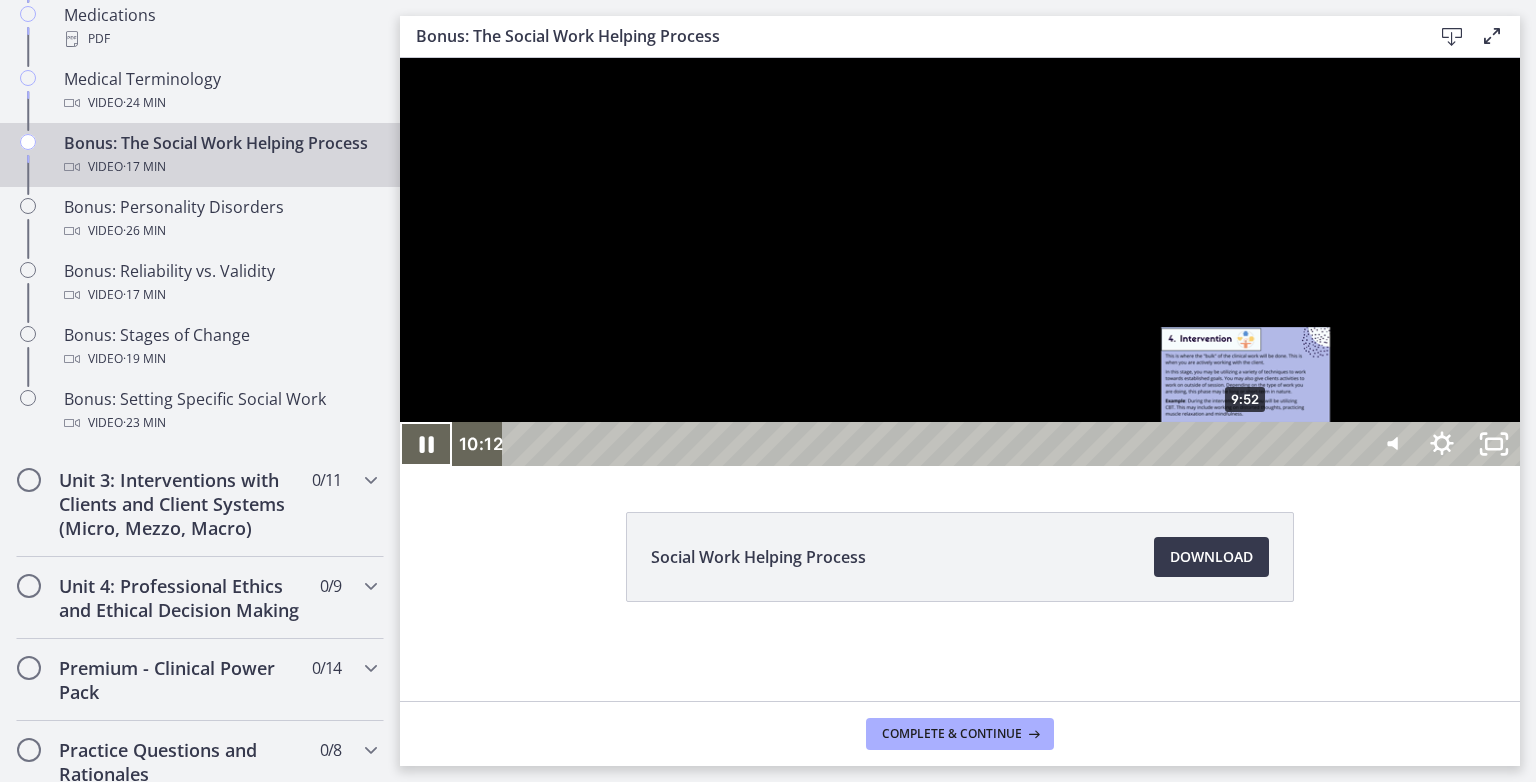 click on "9:52" at bounding box center [936, 444] 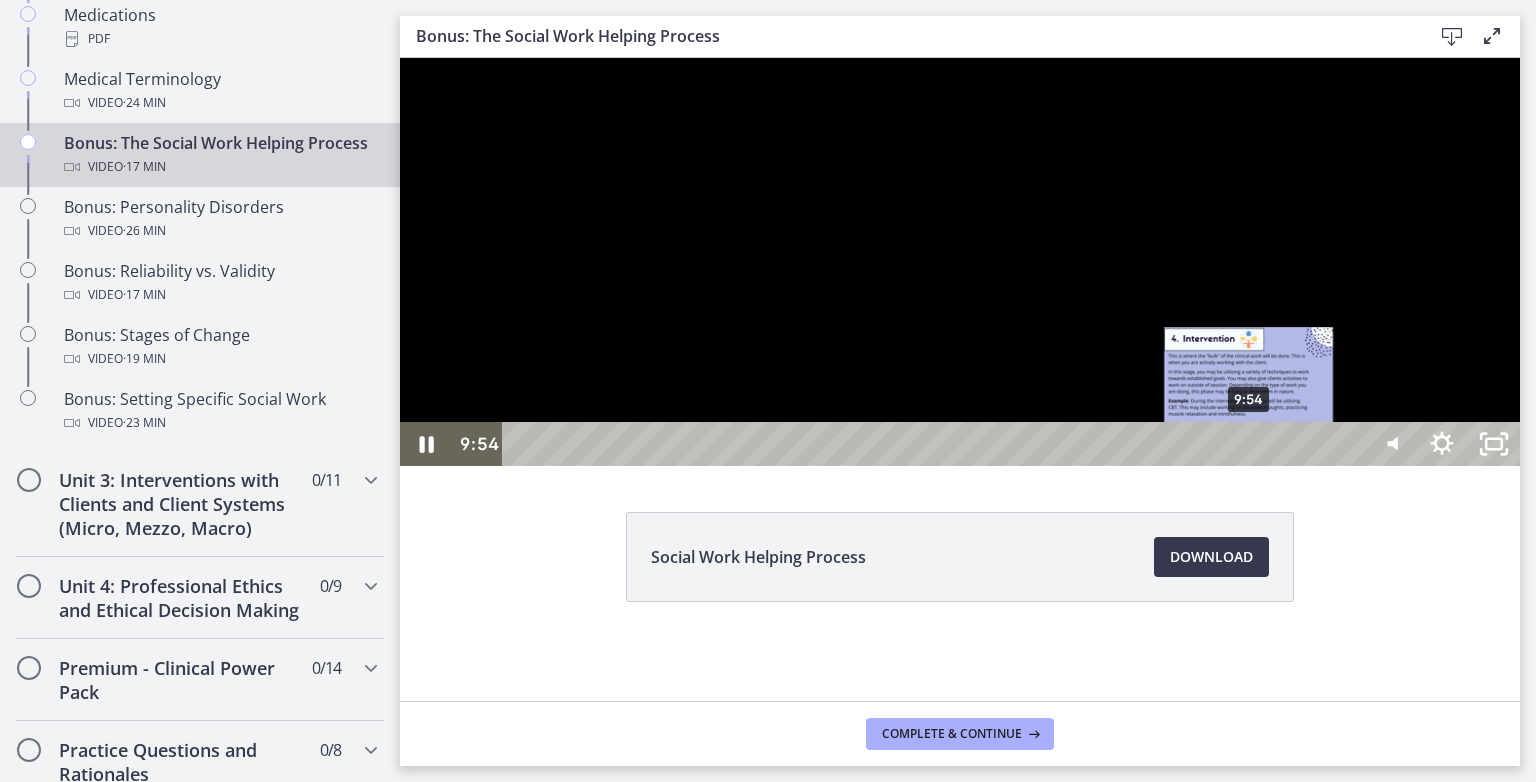 click on "9:54" at bounding box center (936, 444) 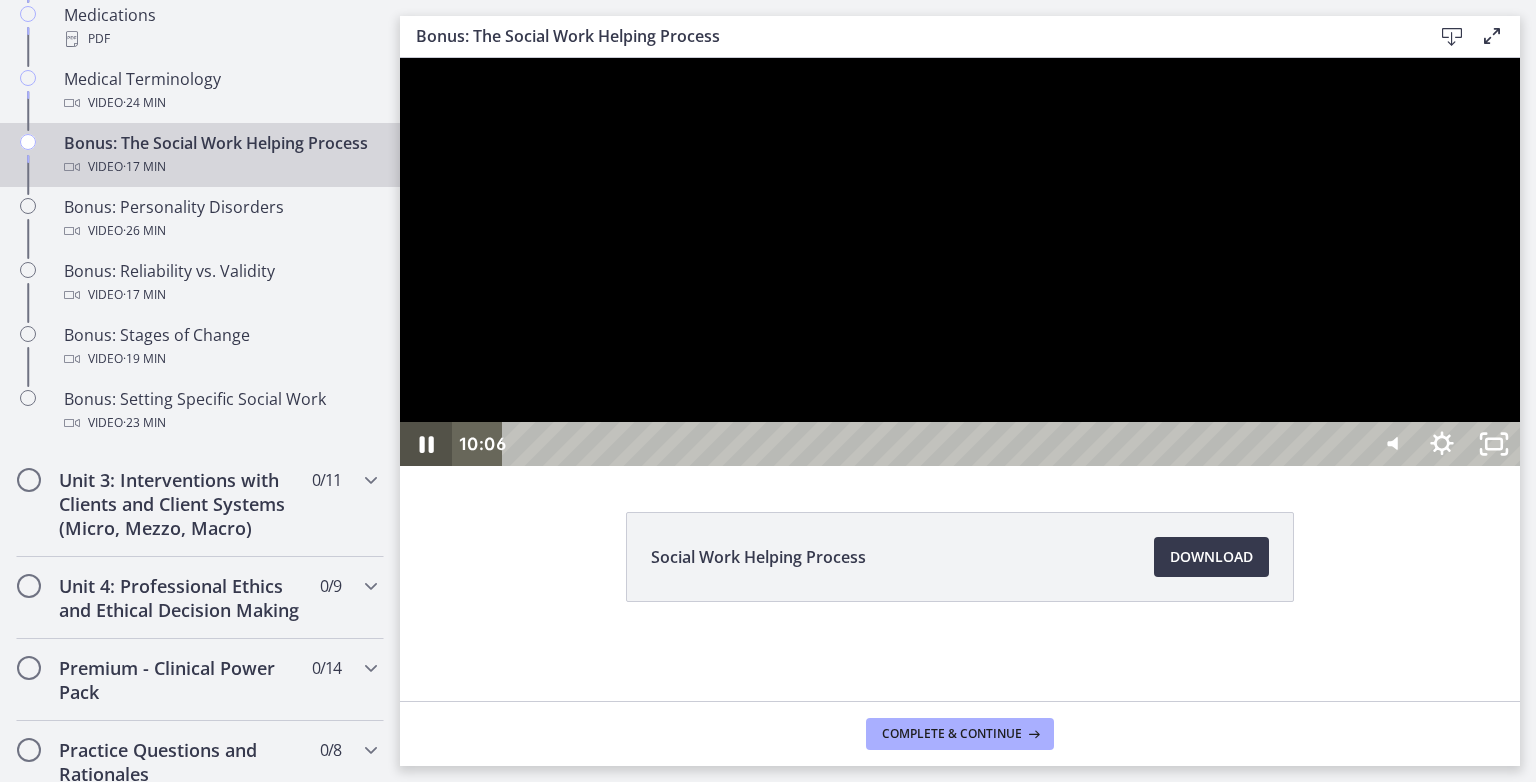 click 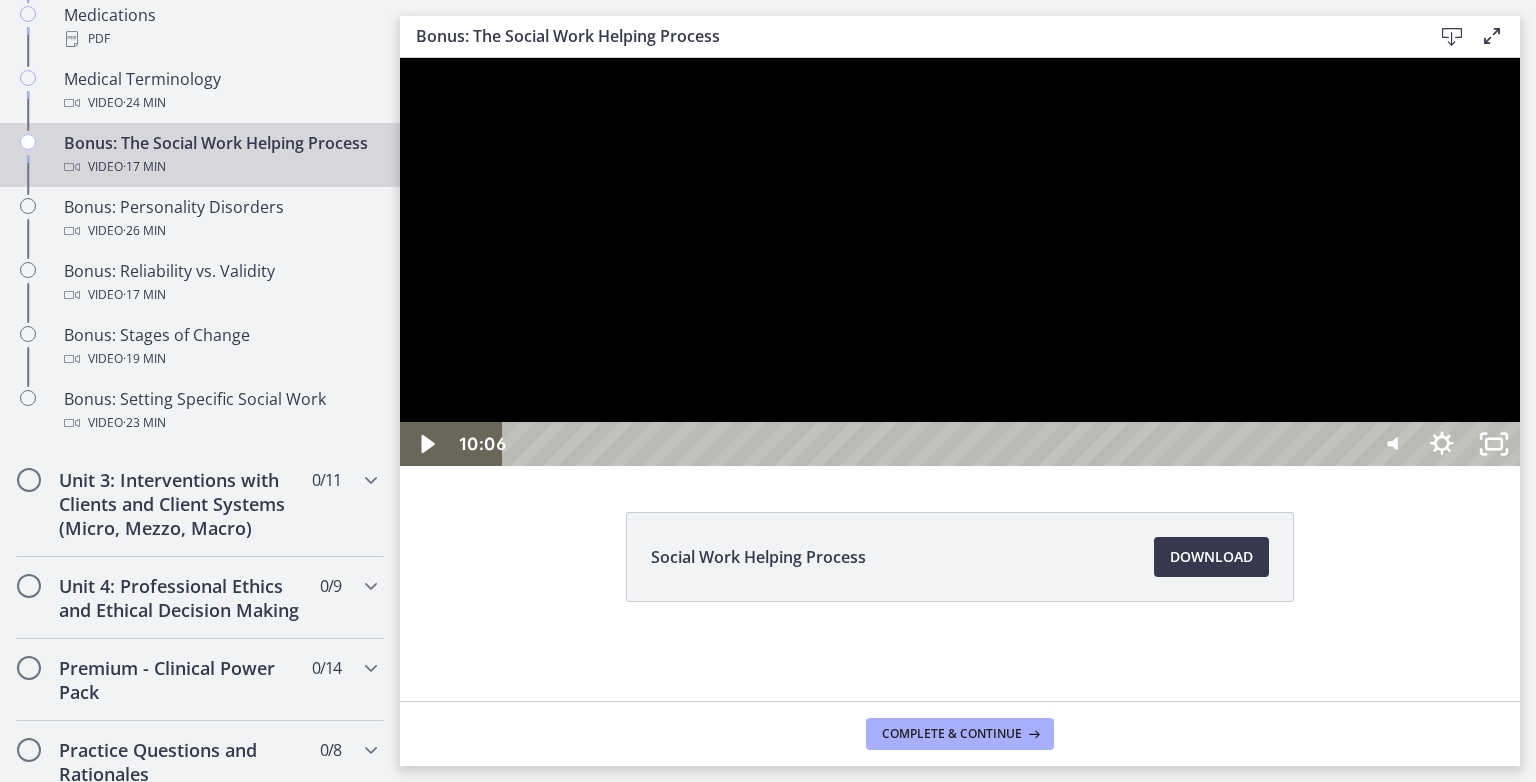 click at bounding box center [960, 262] 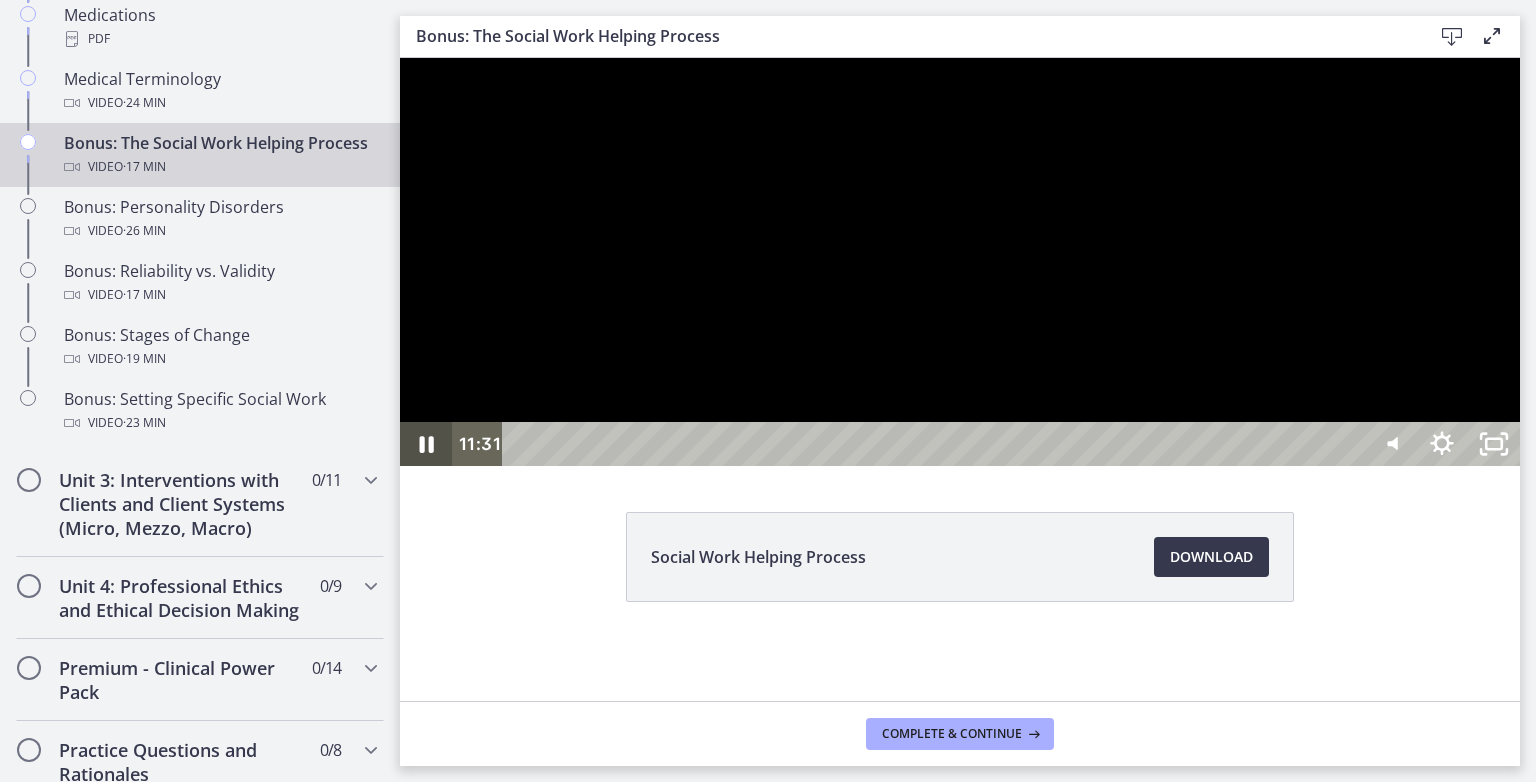 click 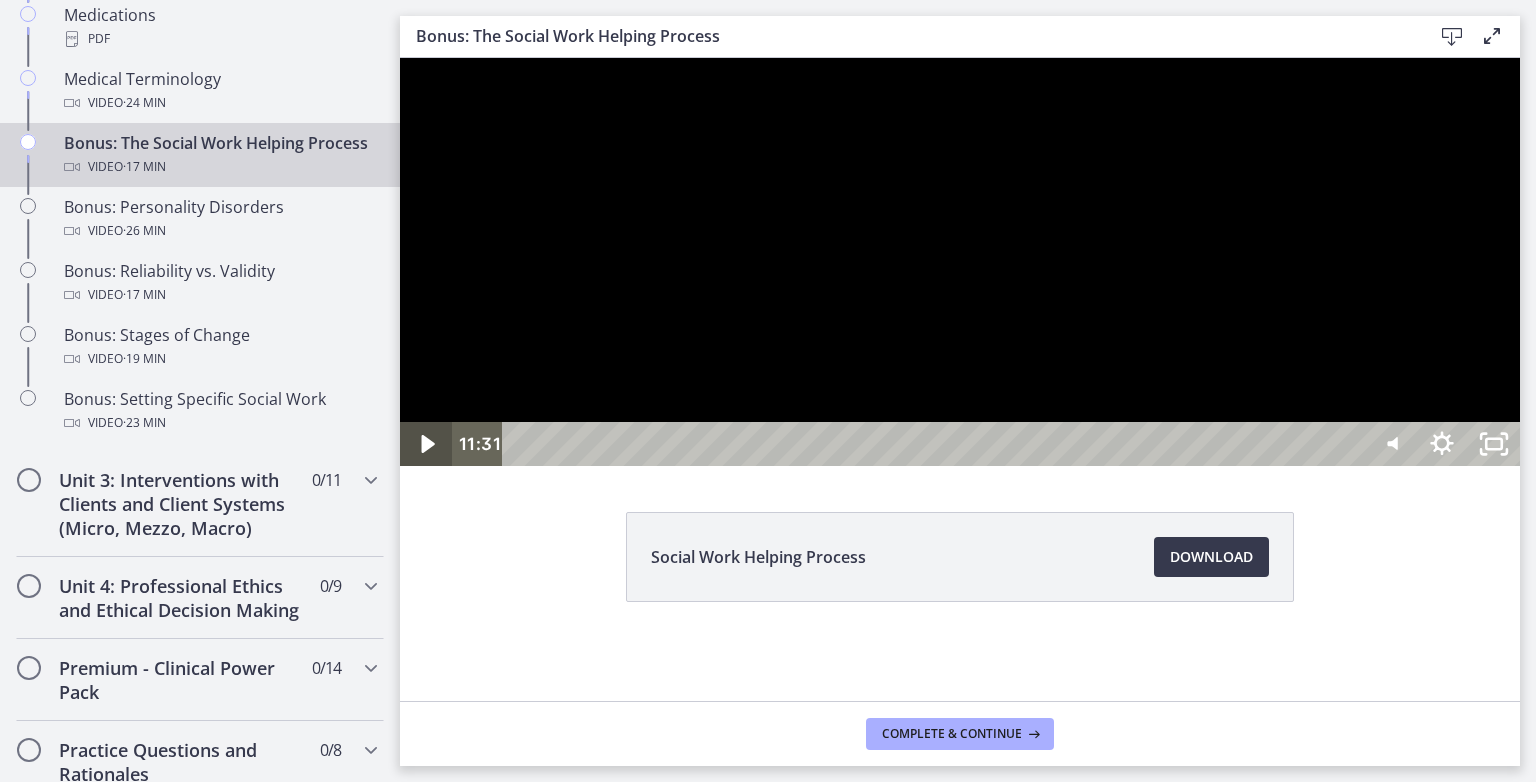 click 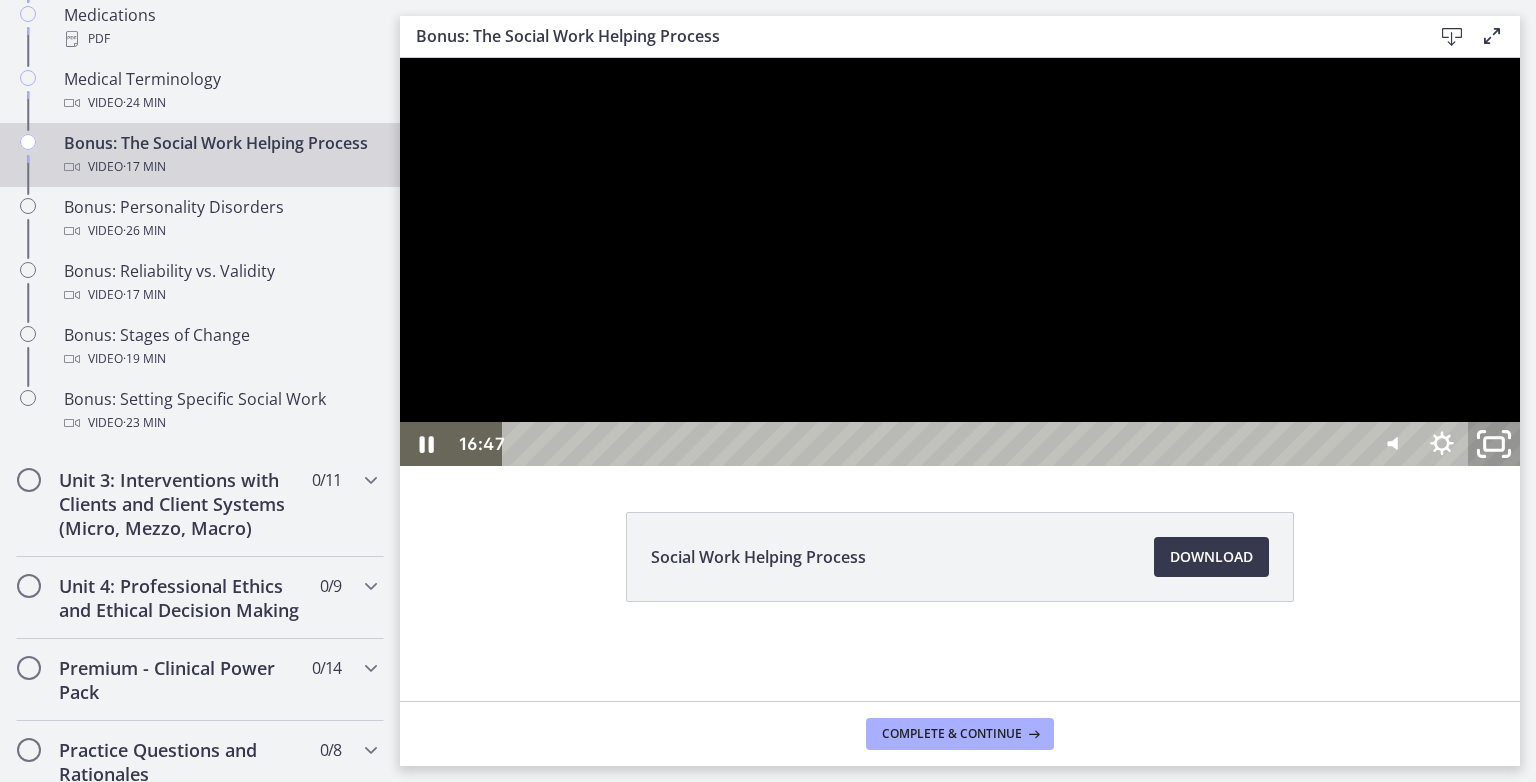 click 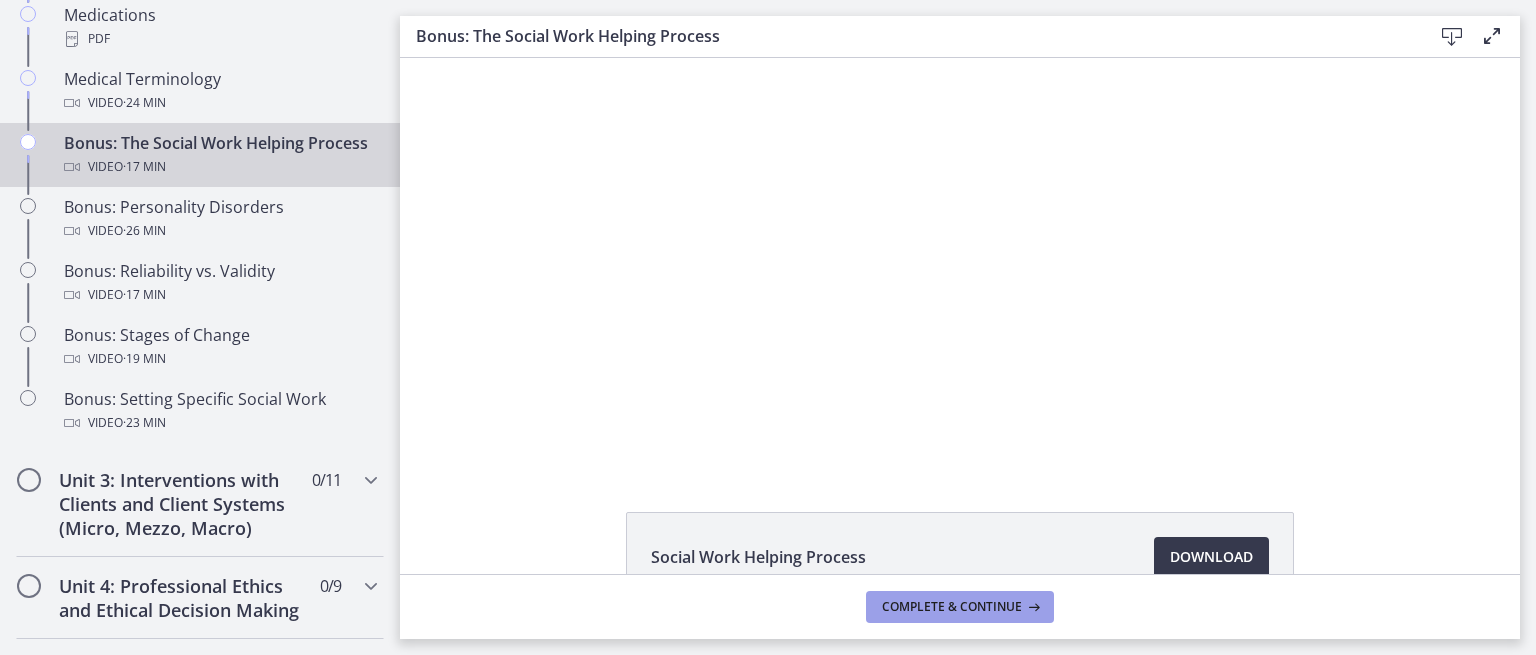 click on "Complete & continue" at bounding box center [952, 607] 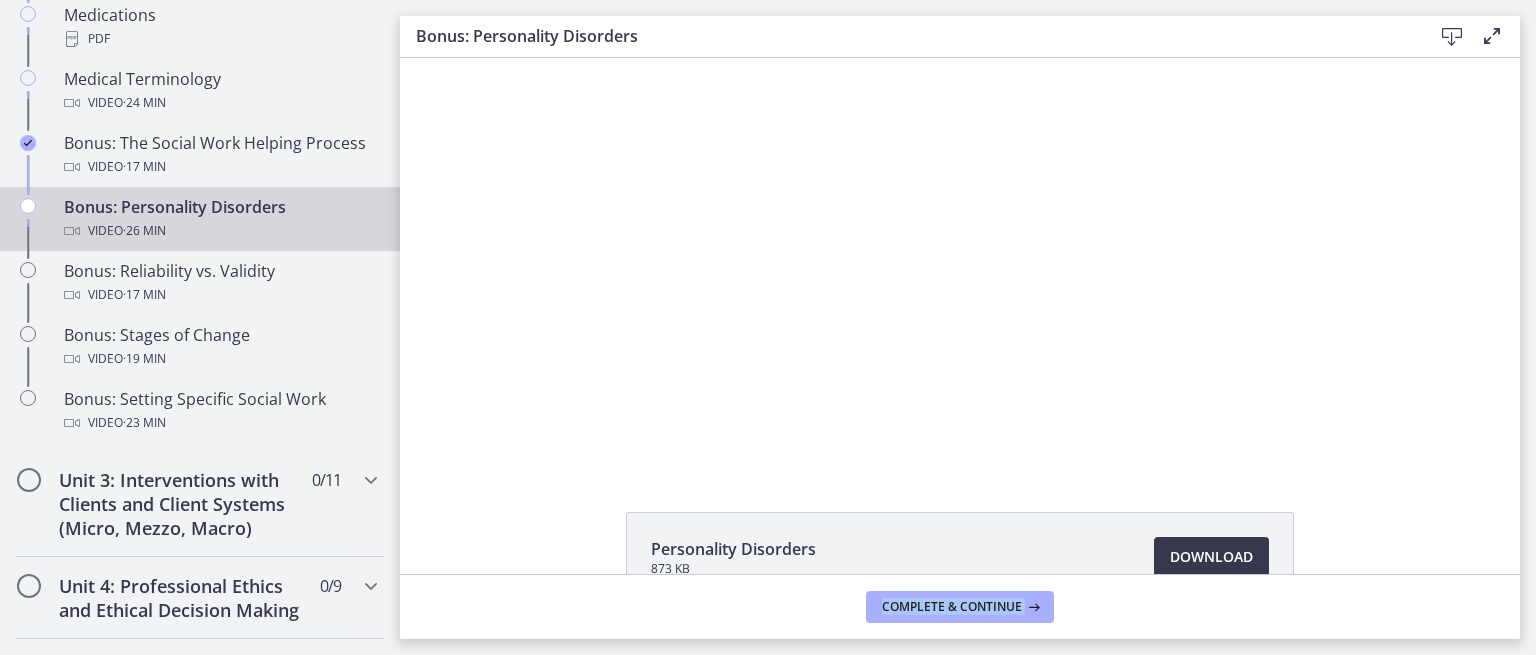 scroll, scrollTop: 0, scrollLeft: 0, axis: both 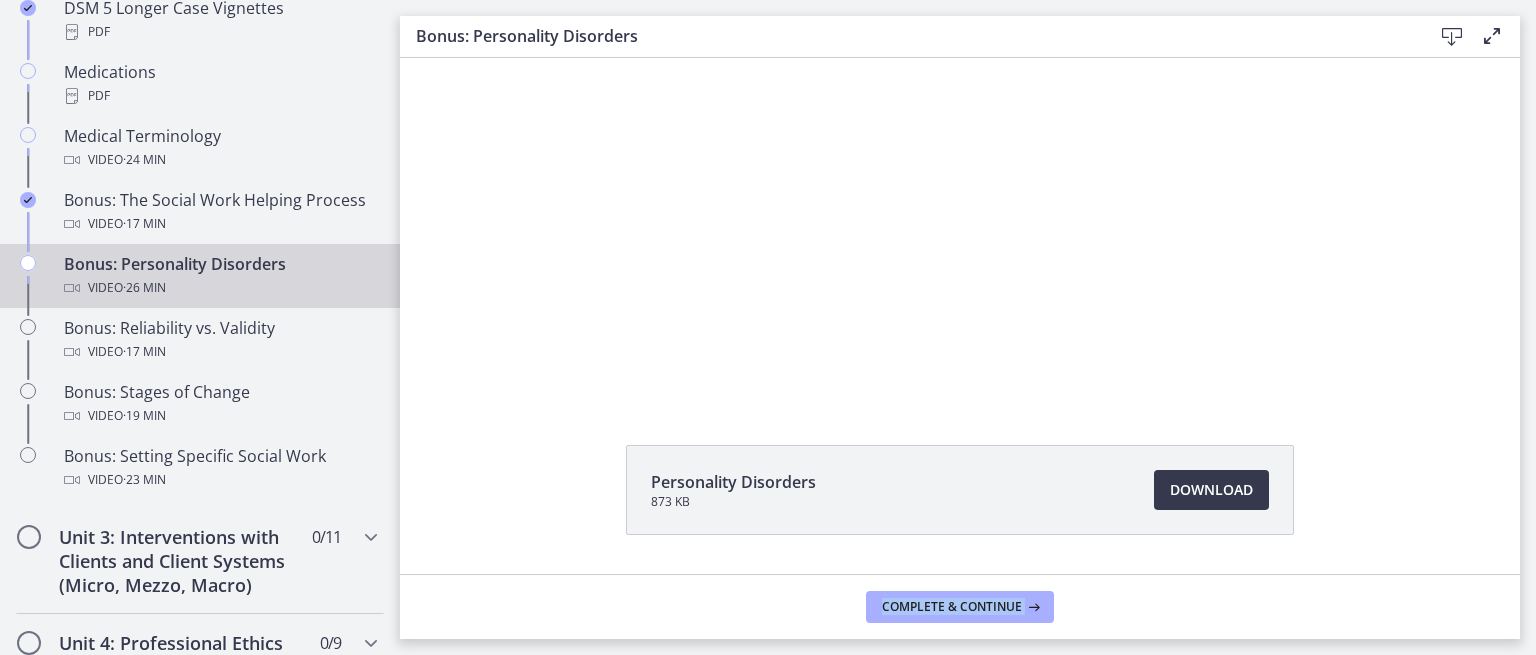 drag, startPoint x: 1510, startPoint y: 298, endPoint x: 1099, endPoint y: 357, distance: 415.2132 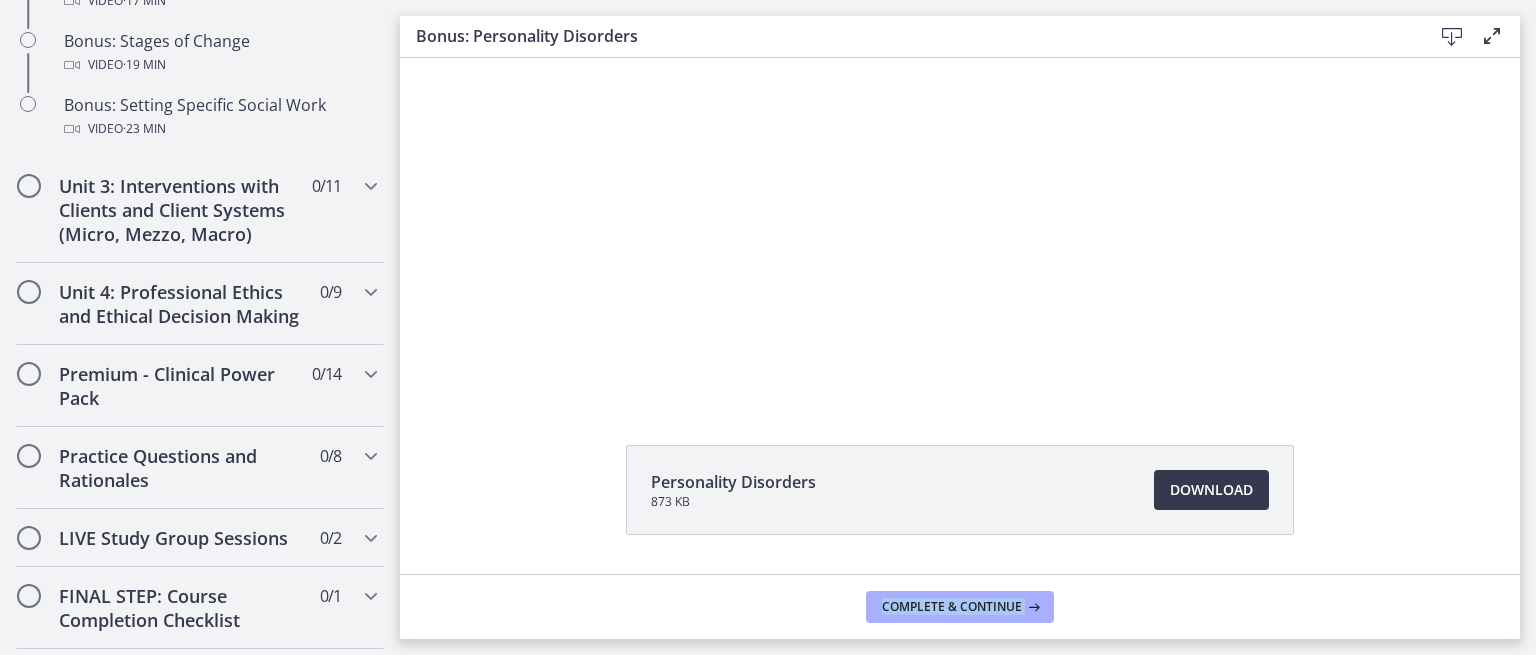scroll, scrollTop: 1928, scrollLeft: 0, axis: vertical 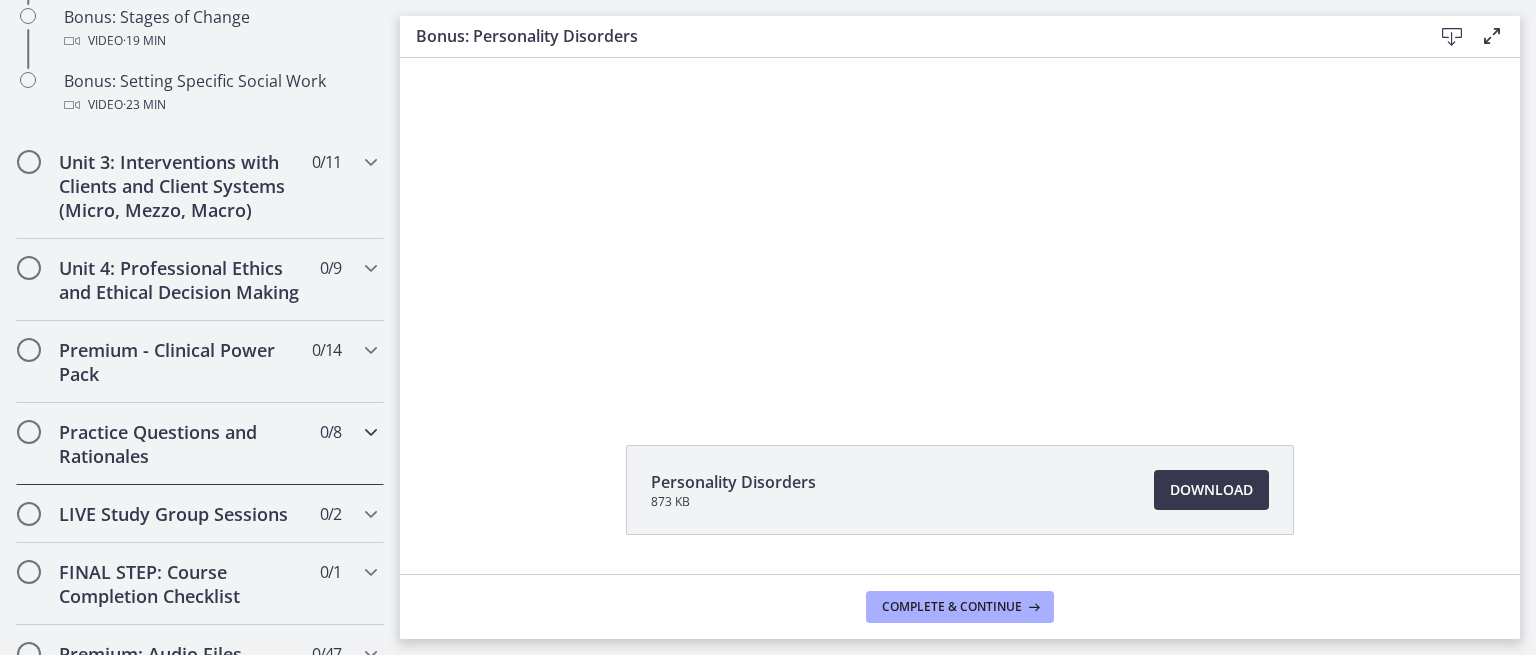 click on "Practice Questions and Rationales
0  /  8
Completed" at bounding box center (200, 444) 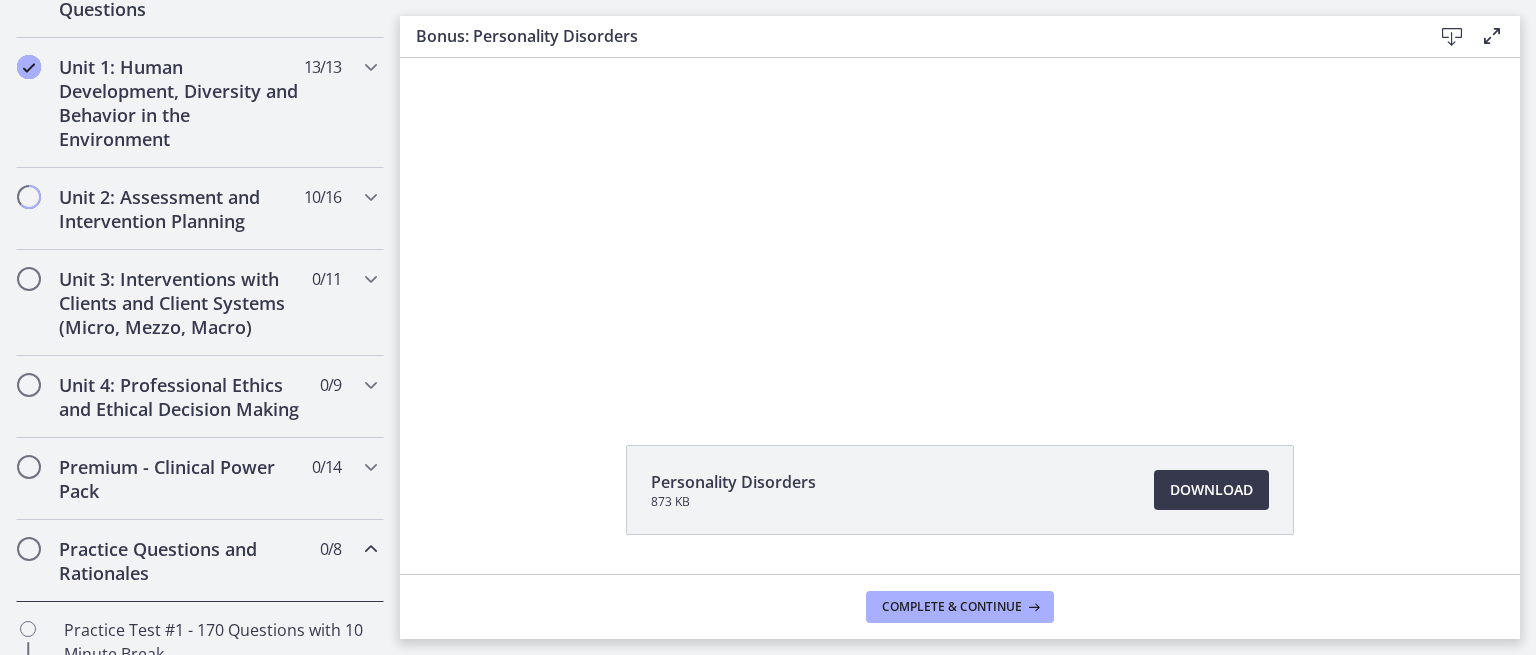 scroll, scrollTop: 520, scrollLeft: 0, axis: vertical 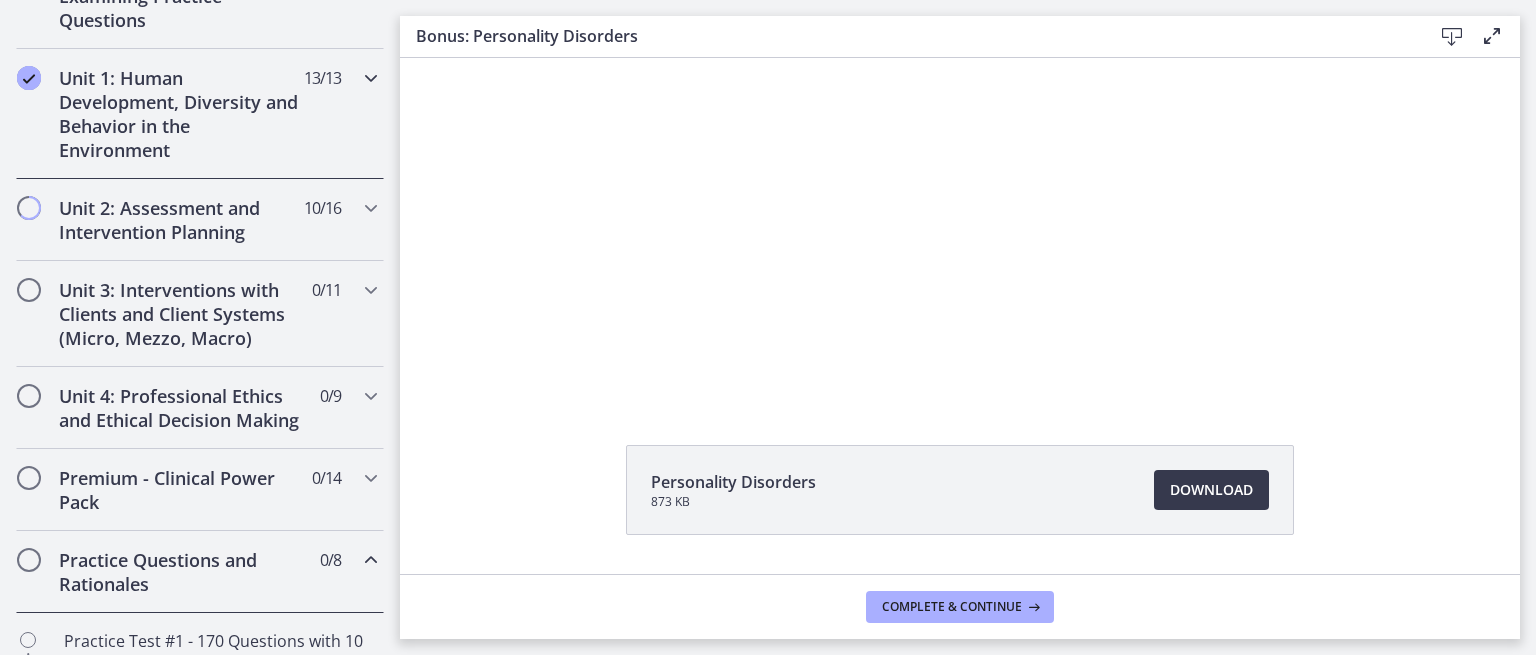 click on "Unit 1: Human Development, Diversity and Behavior in the Environment
13  /  13
Completed" at bounding box center [200, 114] 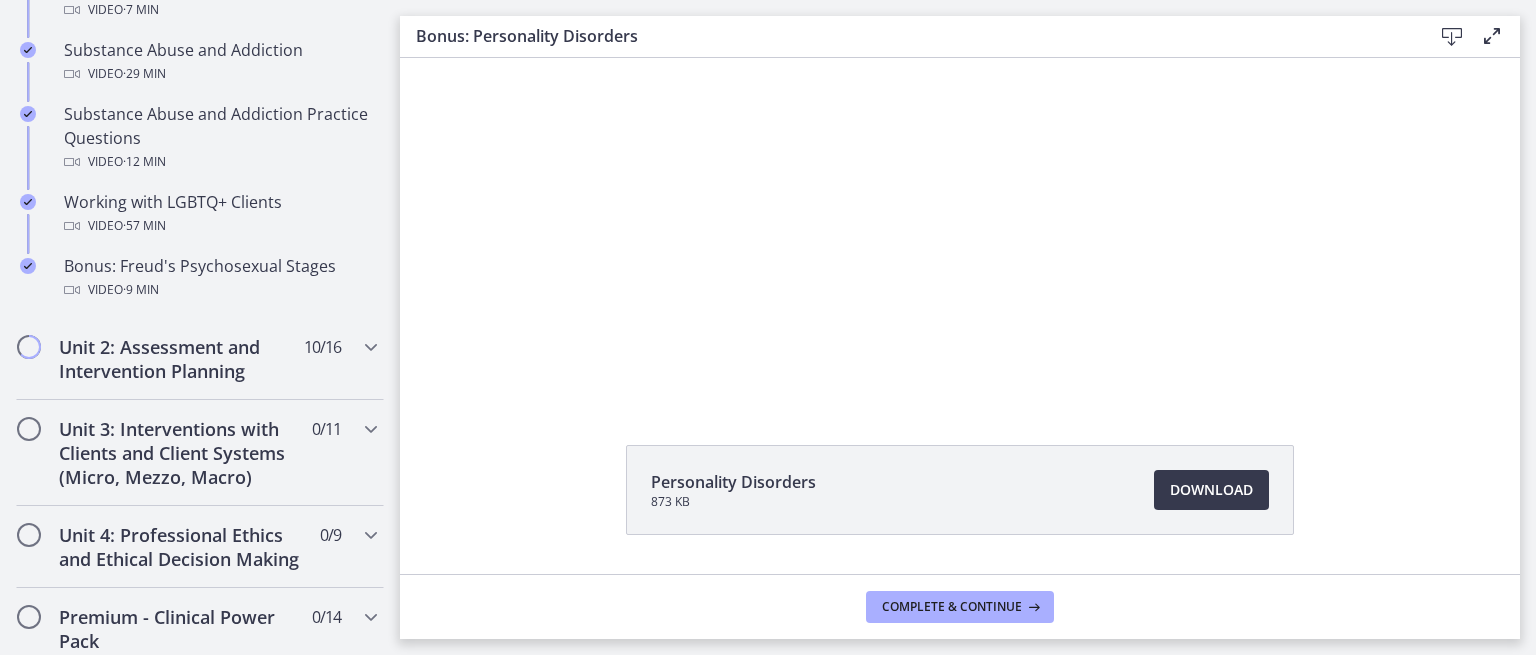 scroll, scrollTop: 1333, scrollLeft: 0, axis: vertical 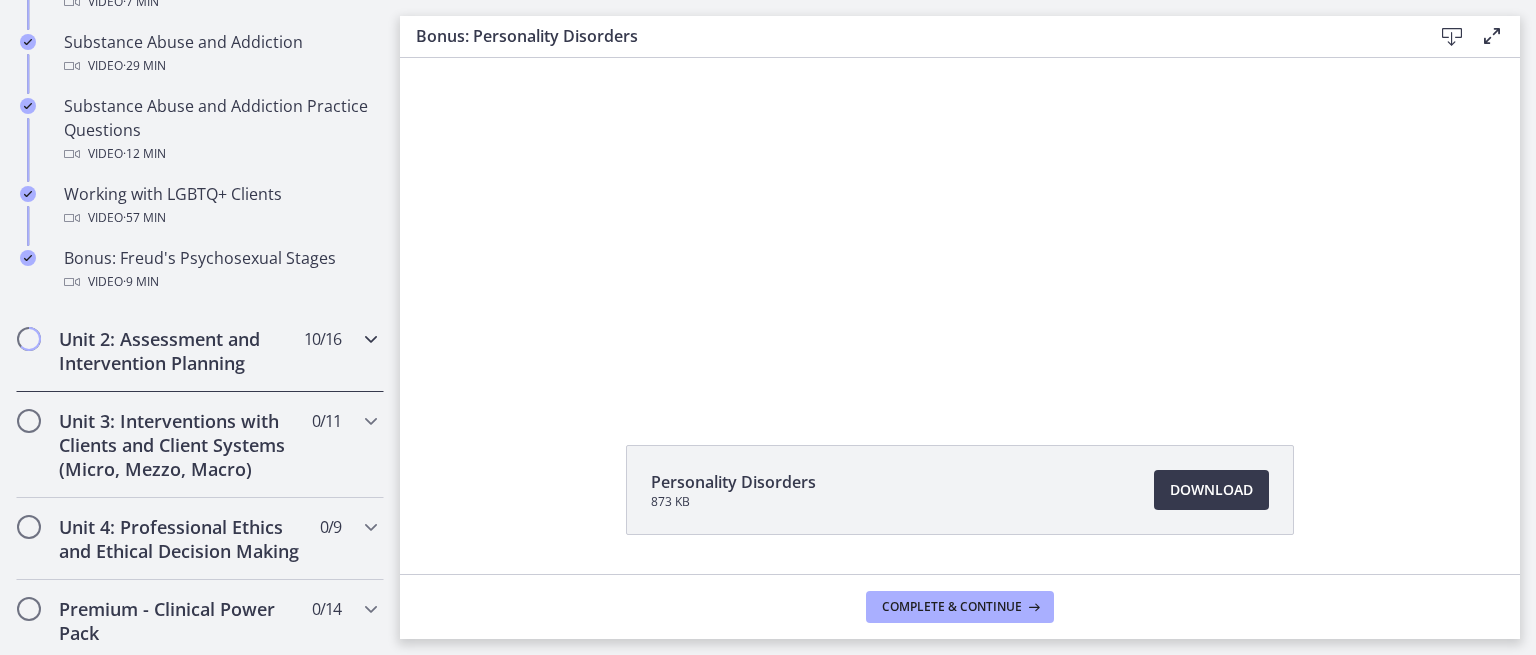 click on "Unit 2: Assessment and Intervention Planning
10  /  16
Completed" at bounding box center (200, 351) 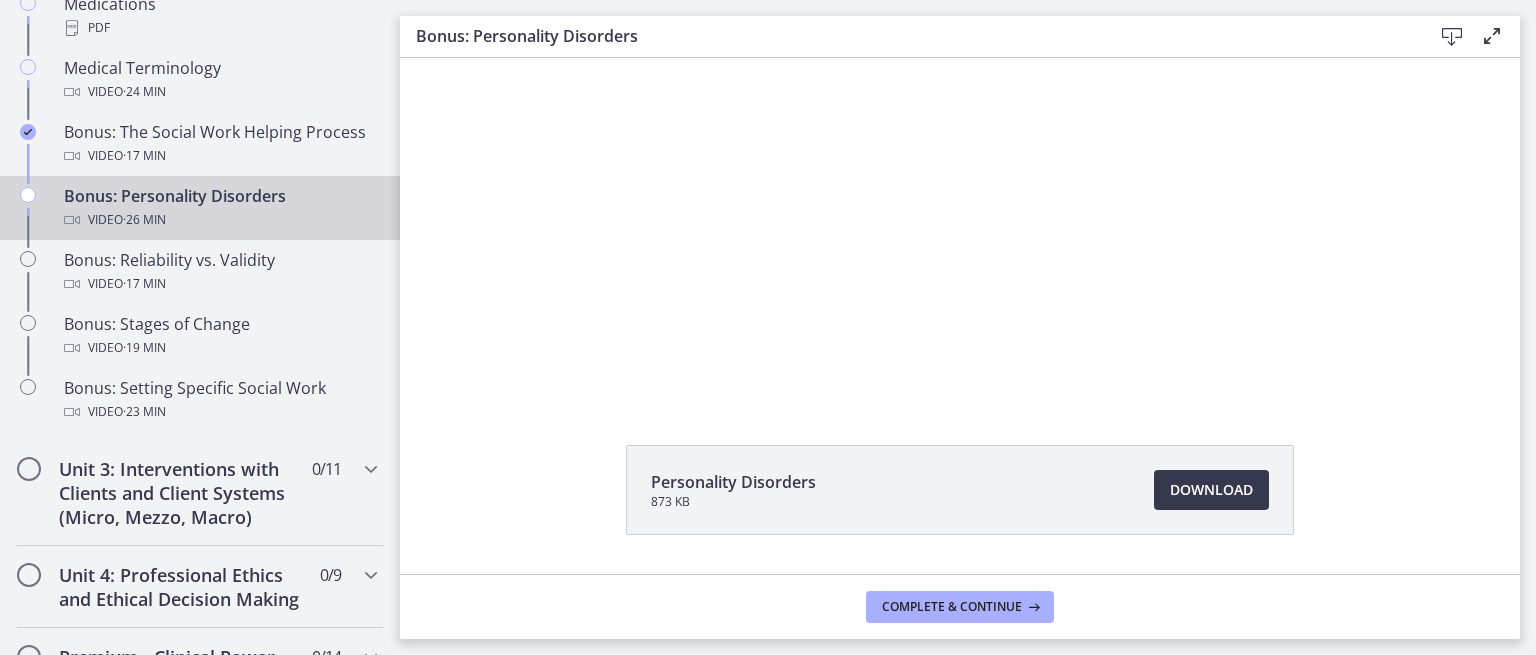 scroll, scrollTop: 1636, scrollLeft: 0, axis: vertical 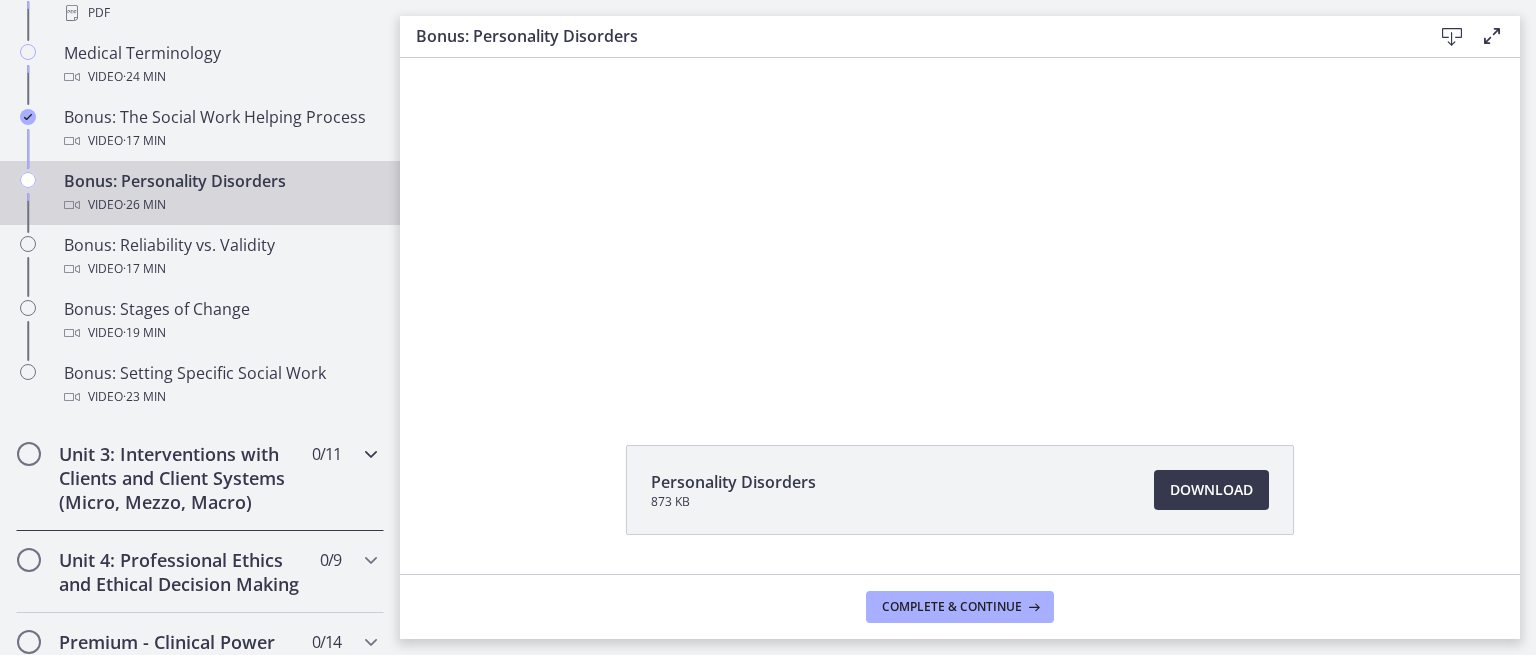 click on "Unit 3: Interventions with Clients and Client Systems (Micro, Mezzo, Macro)
0  /  11
Completed" at bounding box center (200, 478) 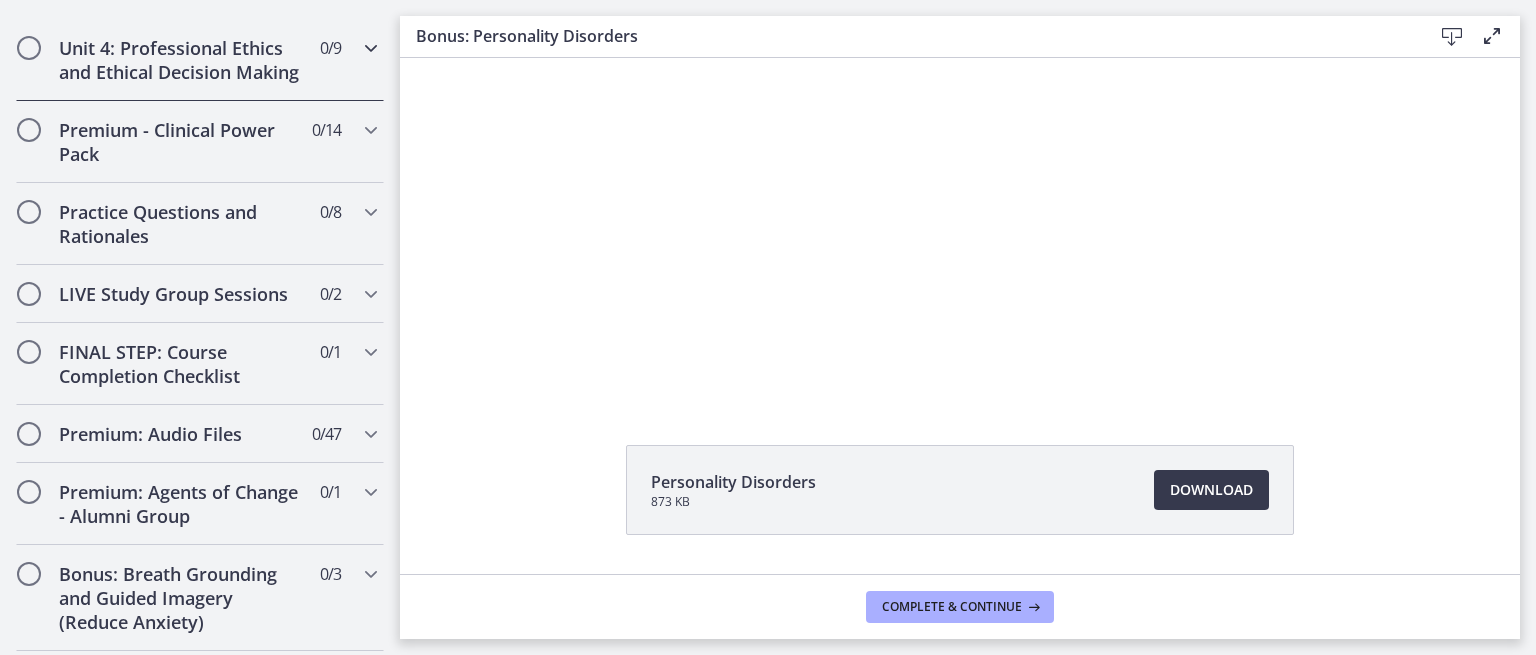 click on "Unit 4: Professional Ethics and Ethical Decision Making
0  /  9
Completed" at bounding box center (200, 60) 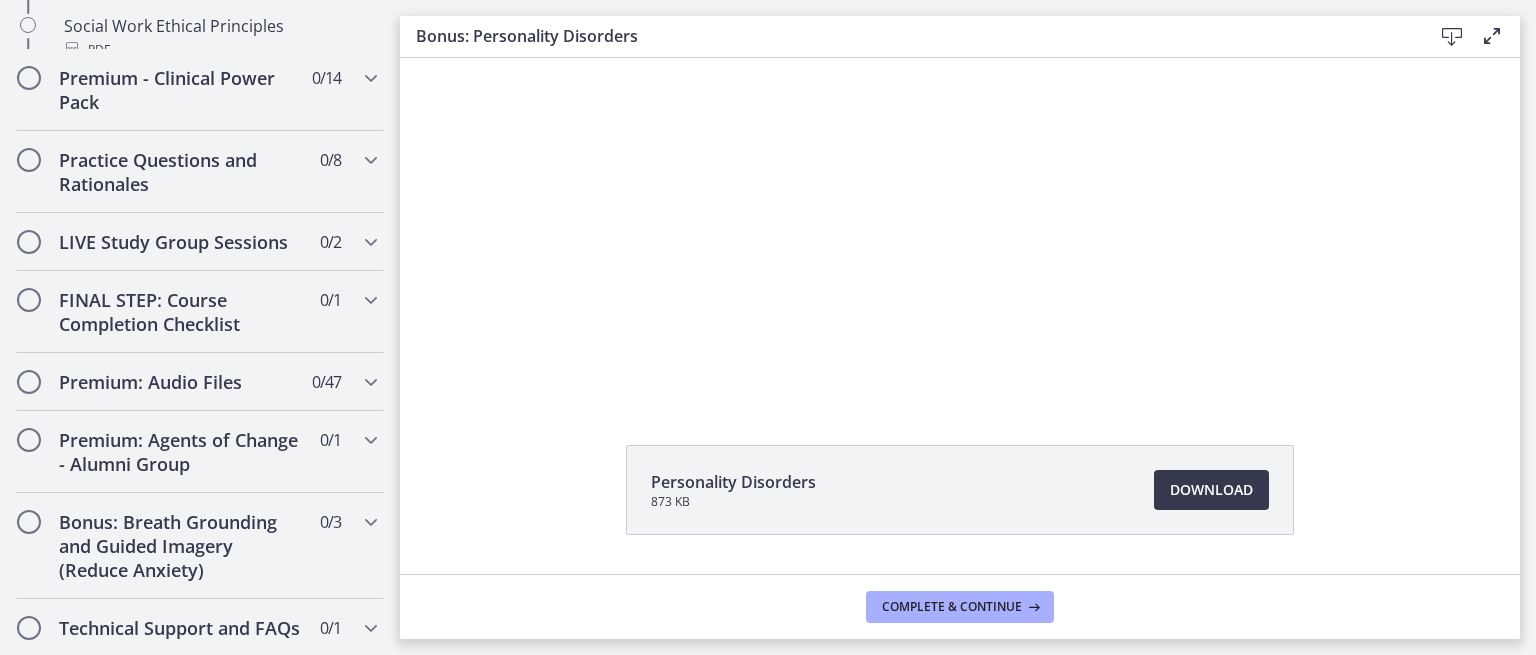 scroll, scrollTop: 1638, scrollLeft: 0, axis: vertical 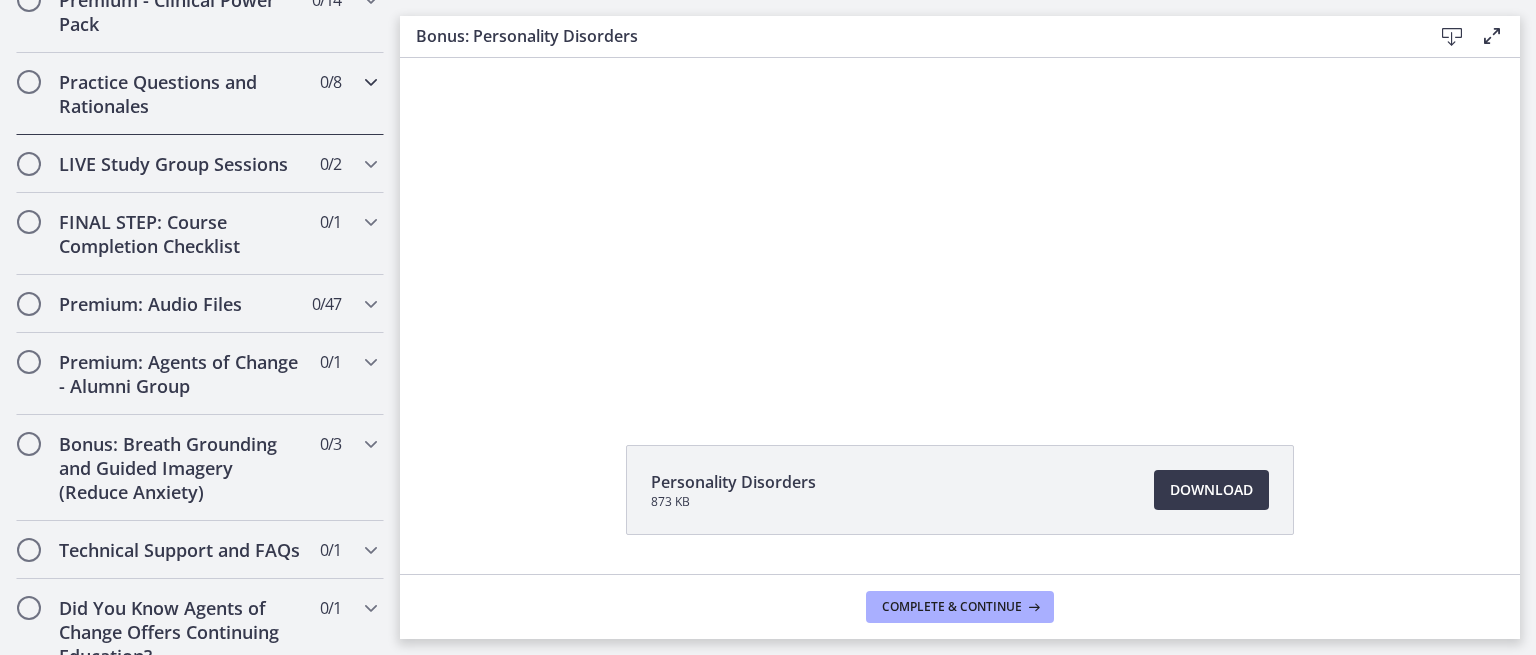 click on "Practice Questions and Rationales
0  /  8
Completed" at bounding box center (200, 94) 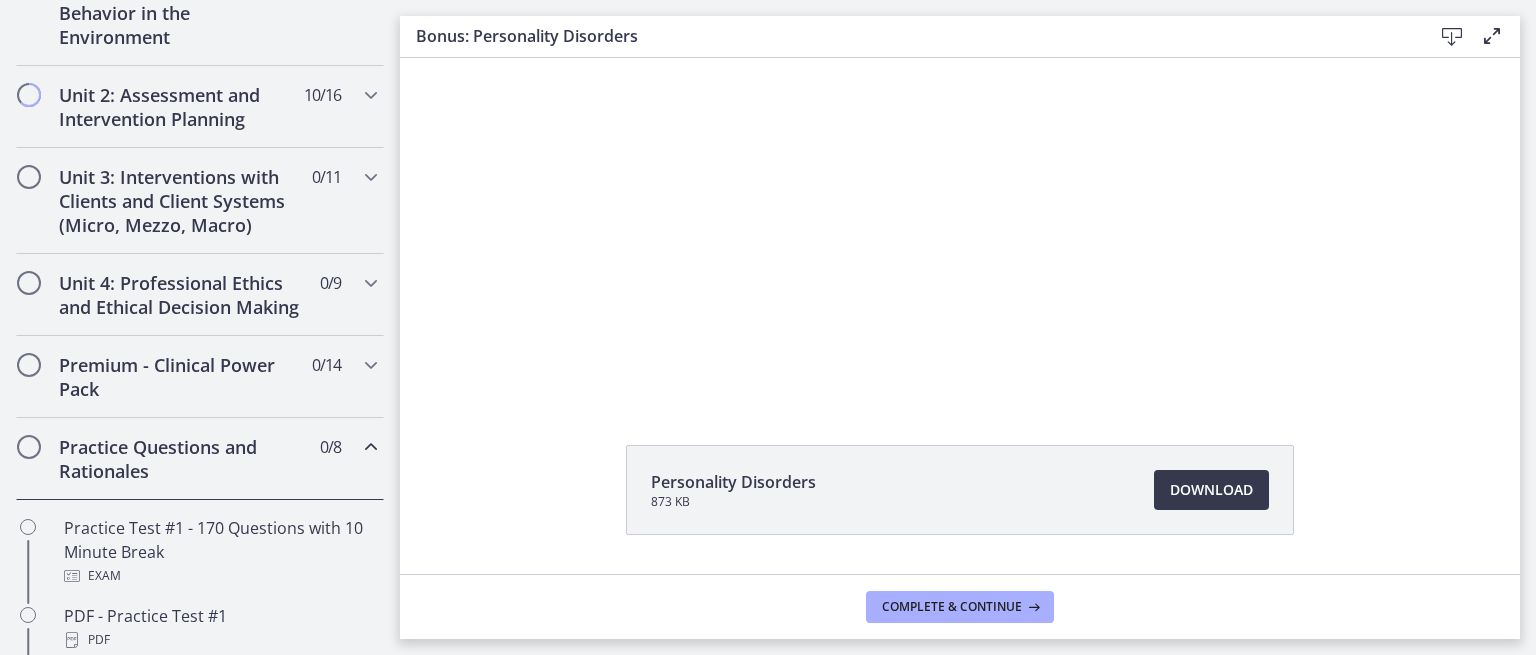 scroll, scrollTop: 595, scrollLeft: 0, axis: vertical 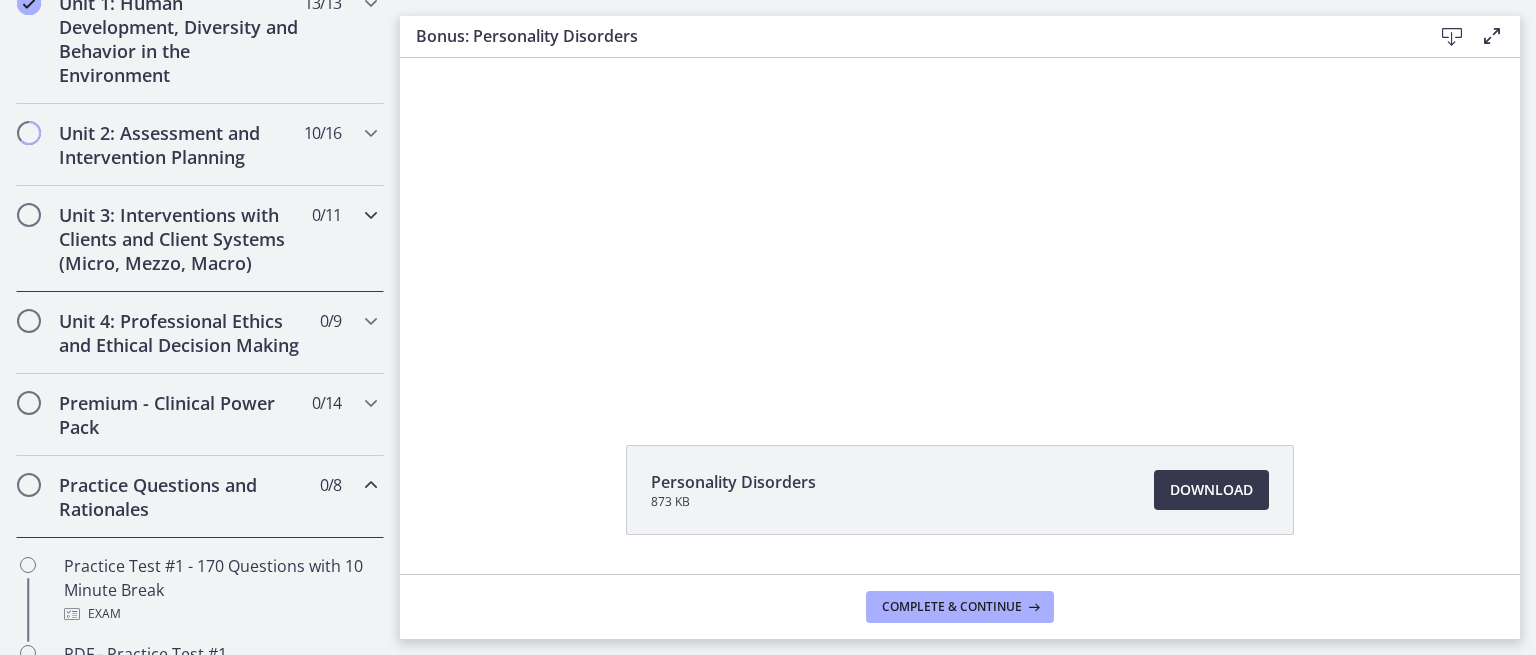click at bounding box center (371, 215) 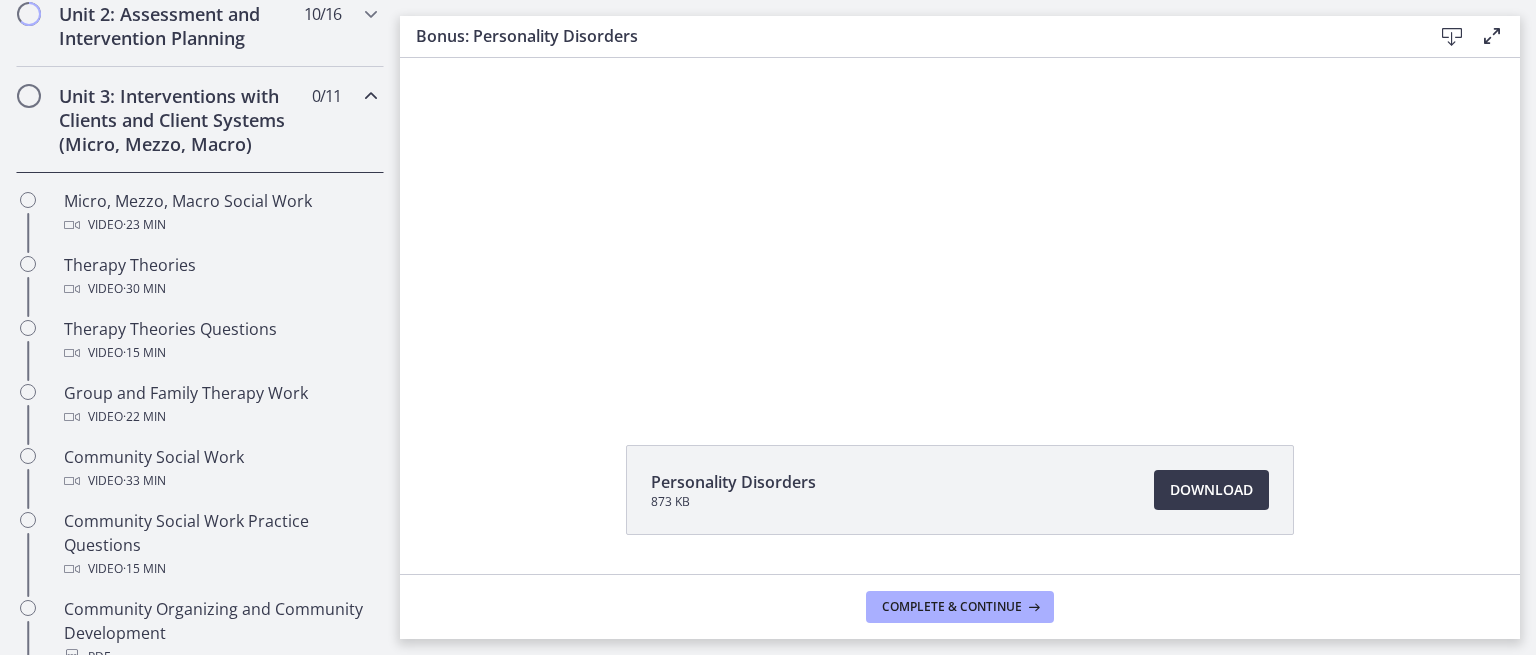 scroll, scrollTop: 702, scrollLeft: 0, axis: vertical 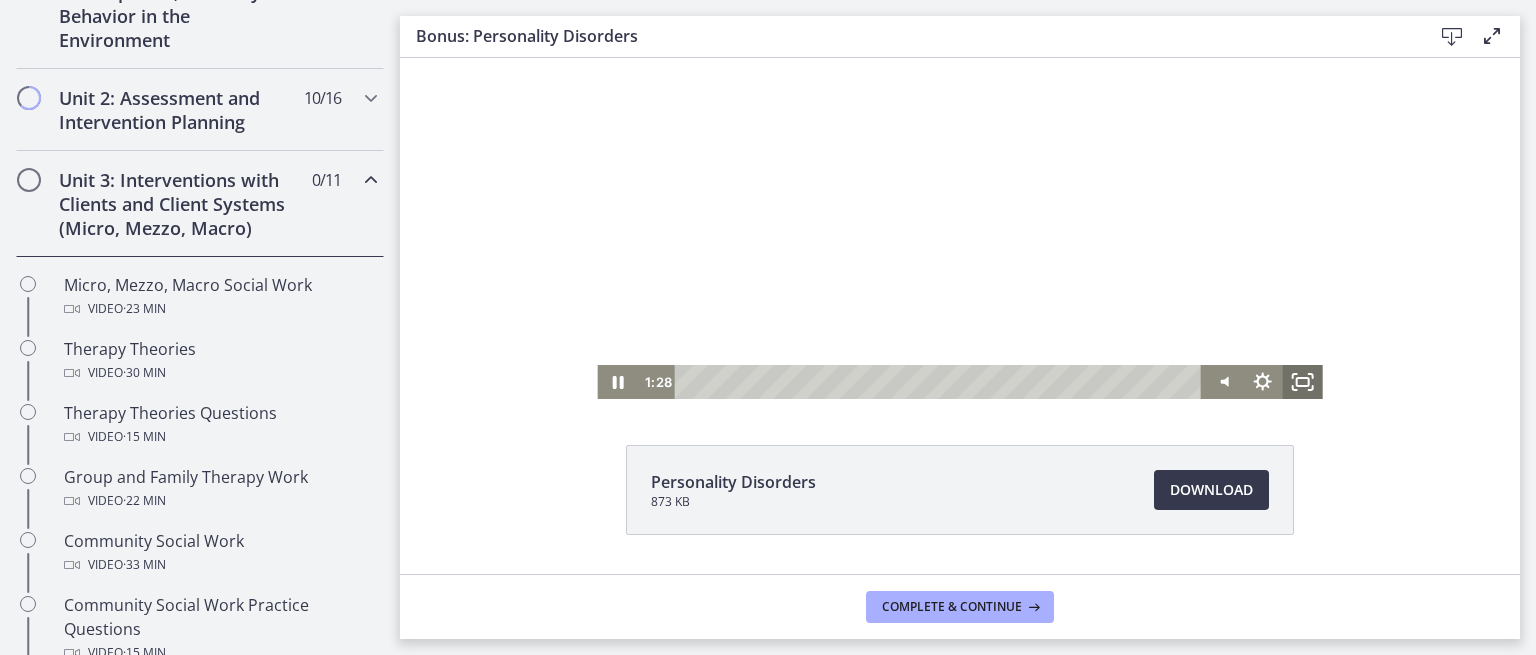 click 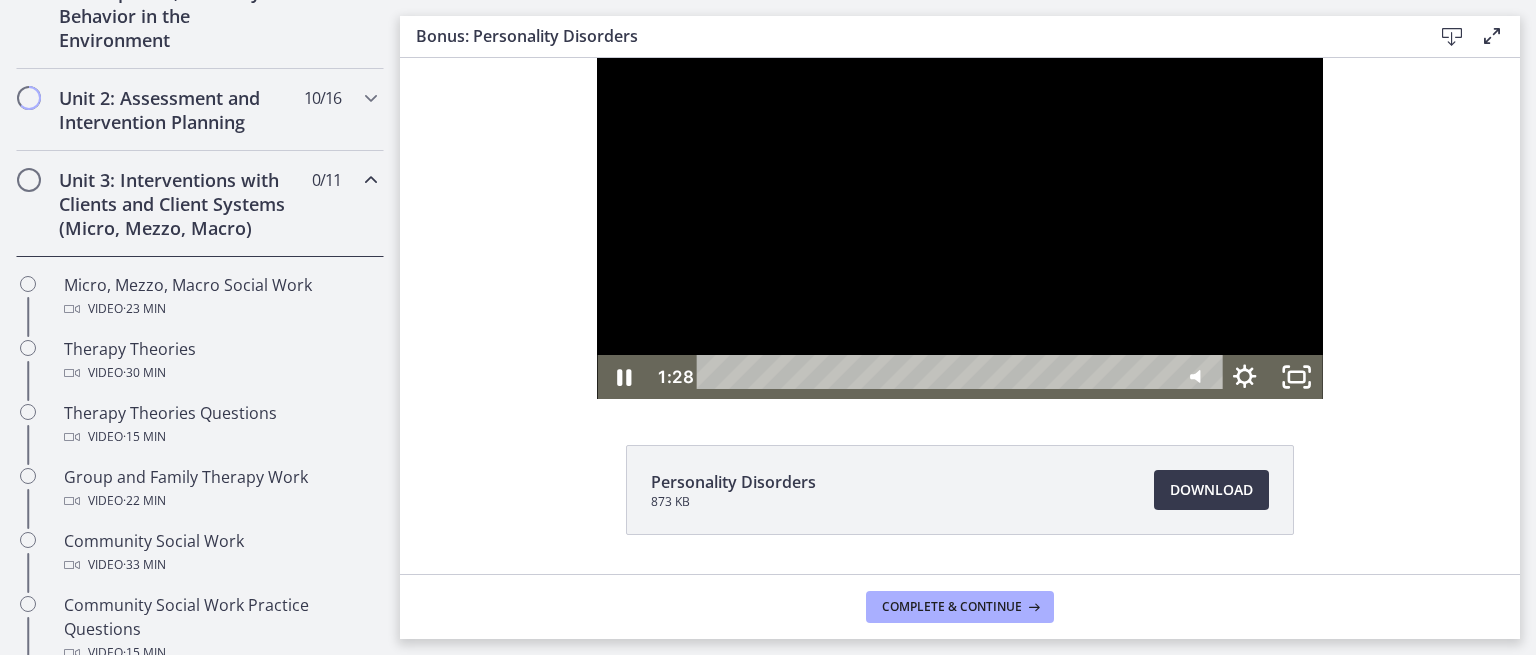 scroll, scrollTop: 0, scrollLeft: 0, axis: both 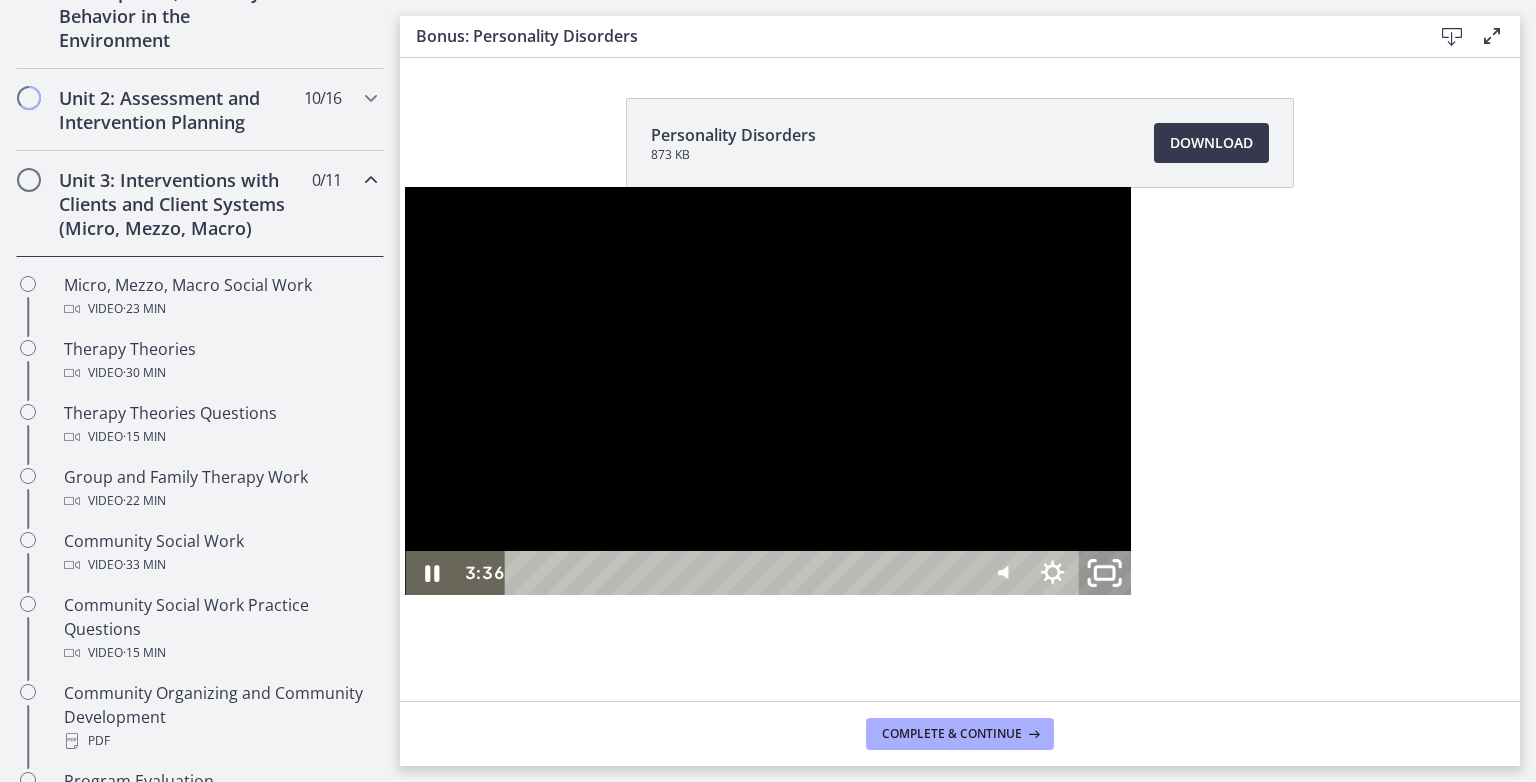click 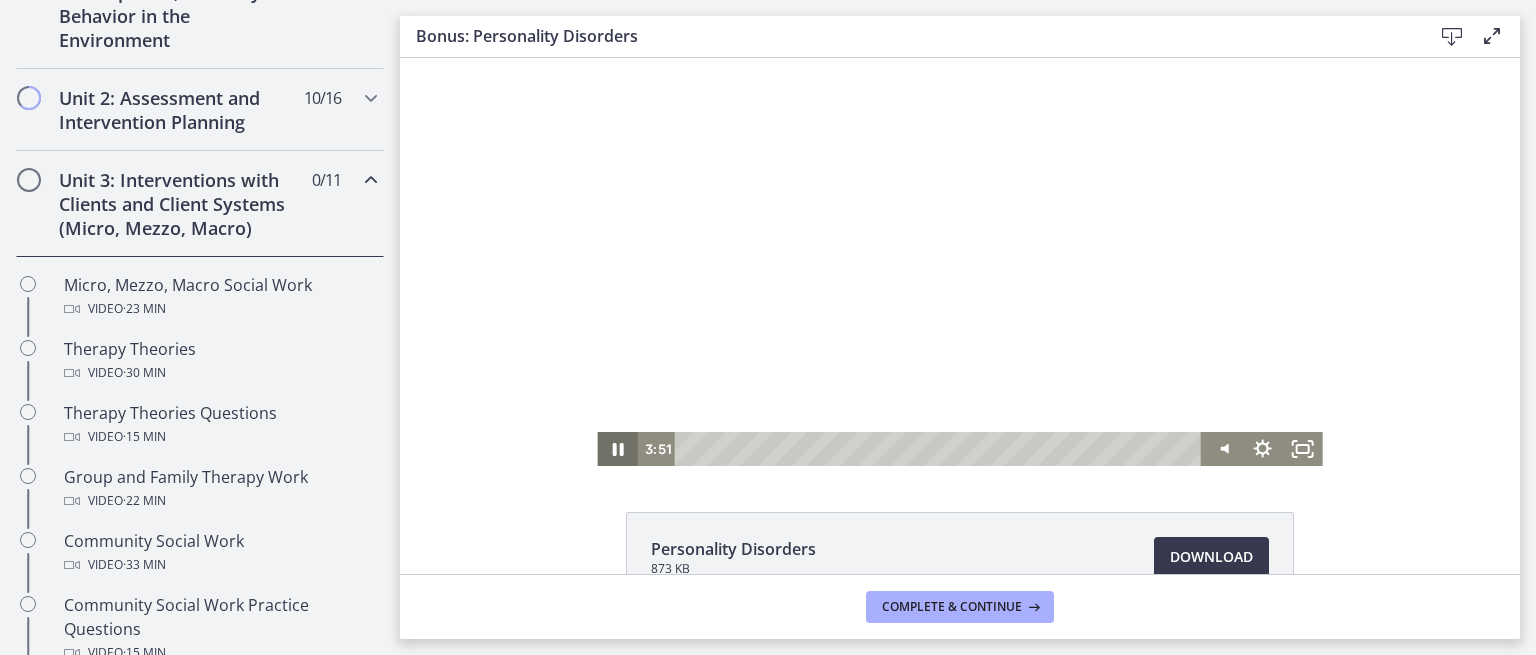 click 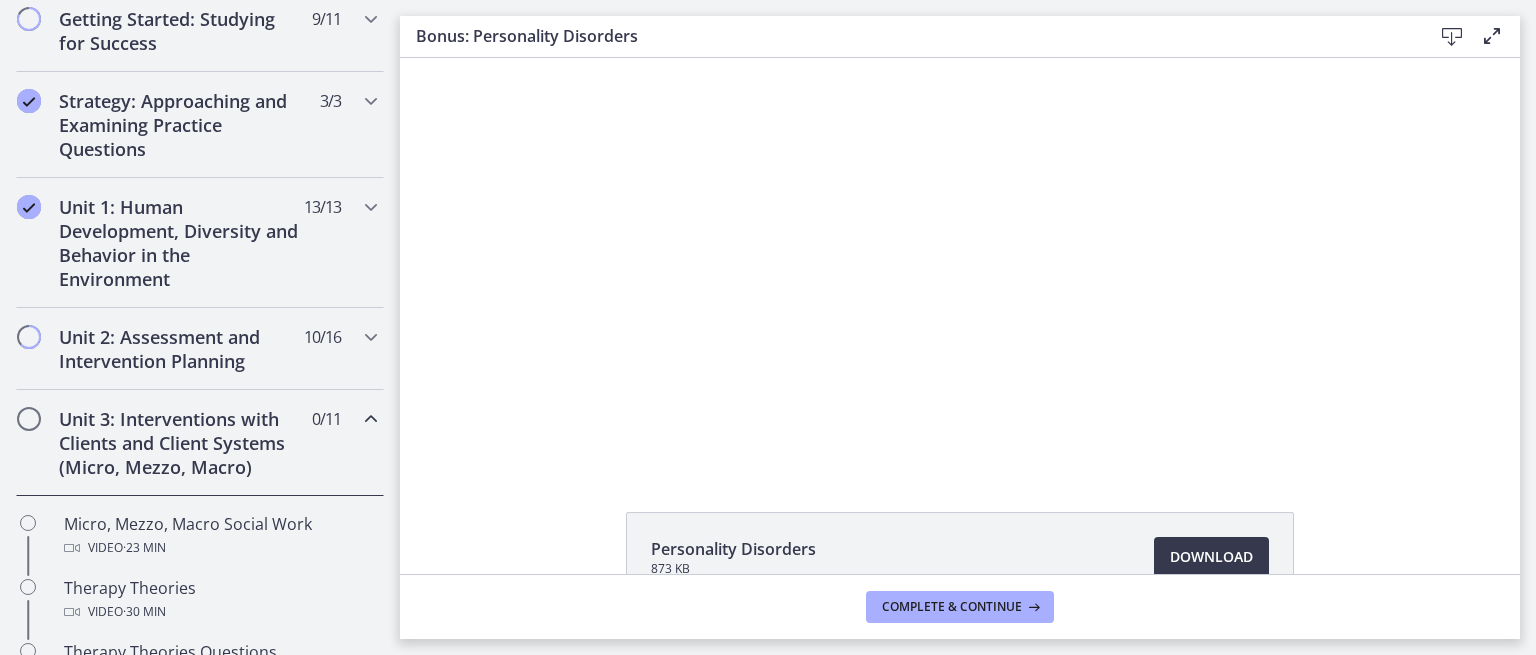 scroll, scrollTop: 379, scrollLeft: 0, axis: vertical 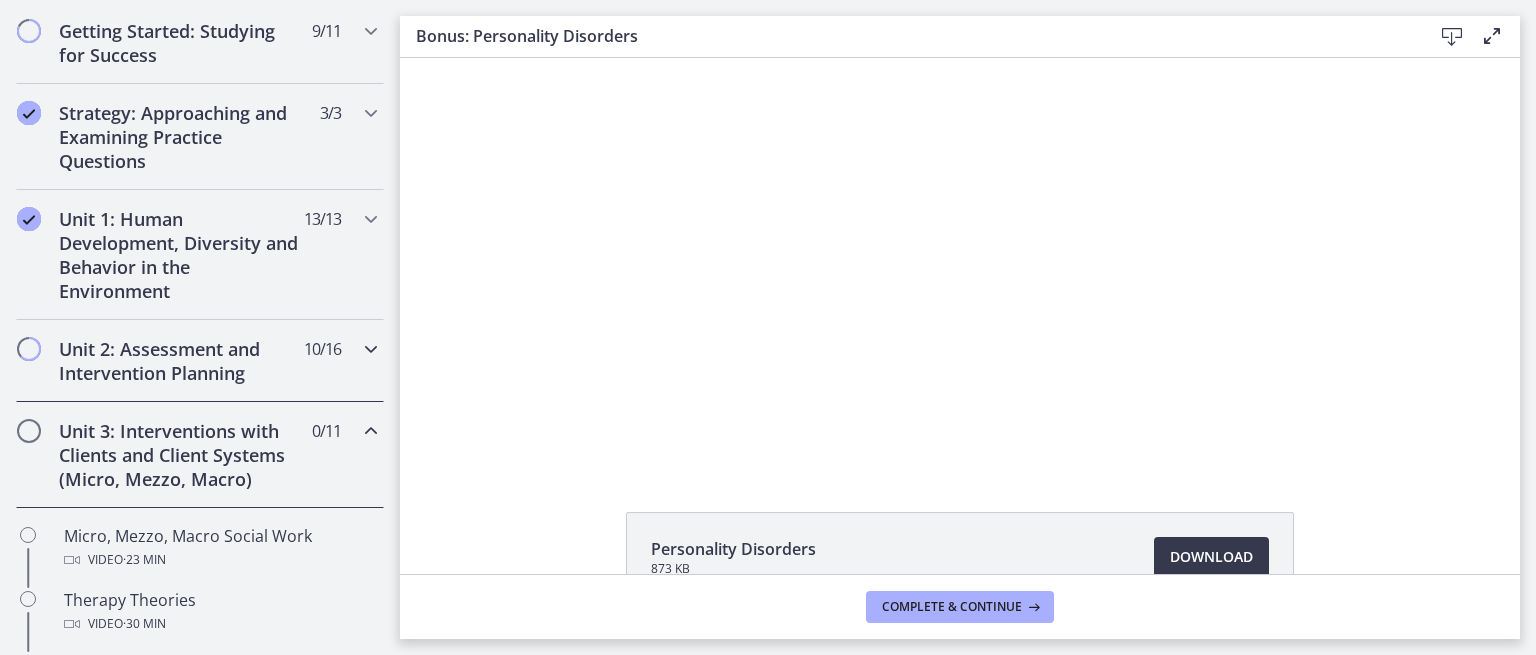 click on "Unit 2: Assessment and Intervention Planning
10  /  16
Completed" at bounding box center (200, 361) 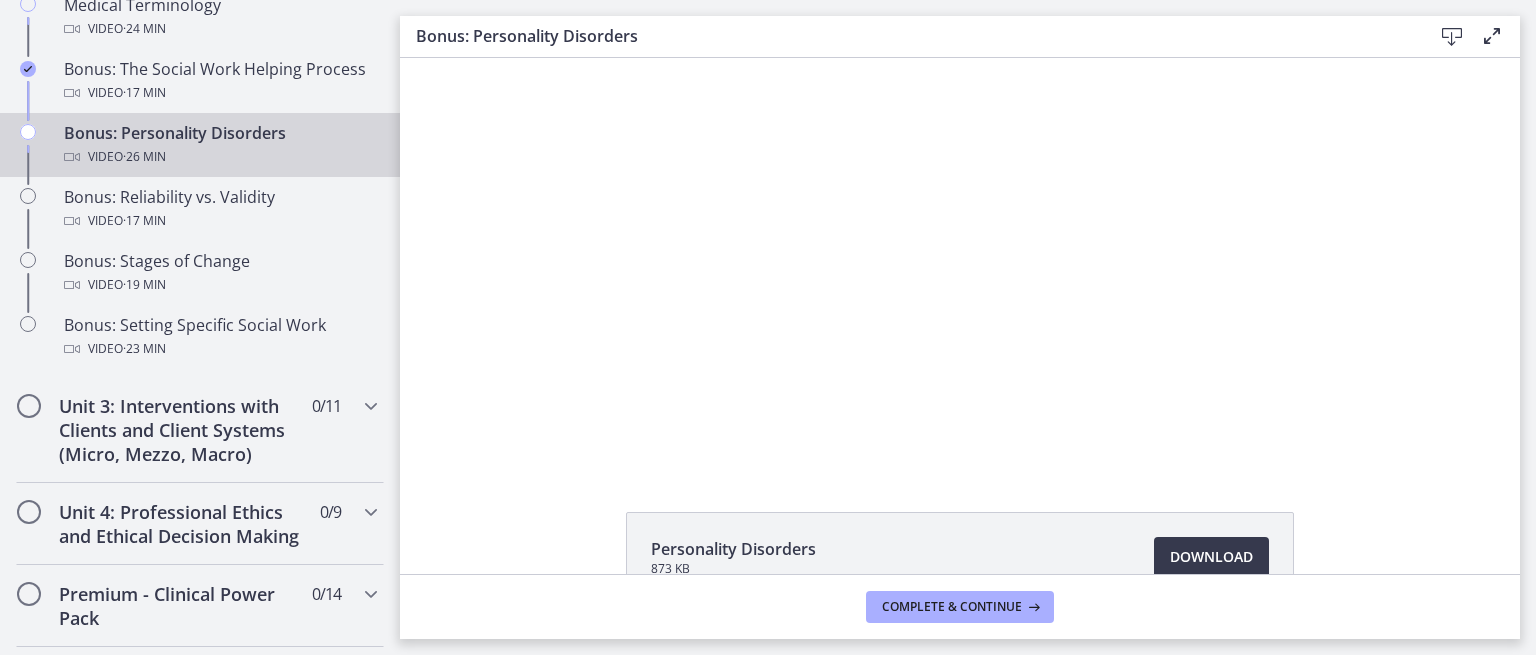 scroll, scrollTop: 1689, scrollLeft: 0, axis: vertical 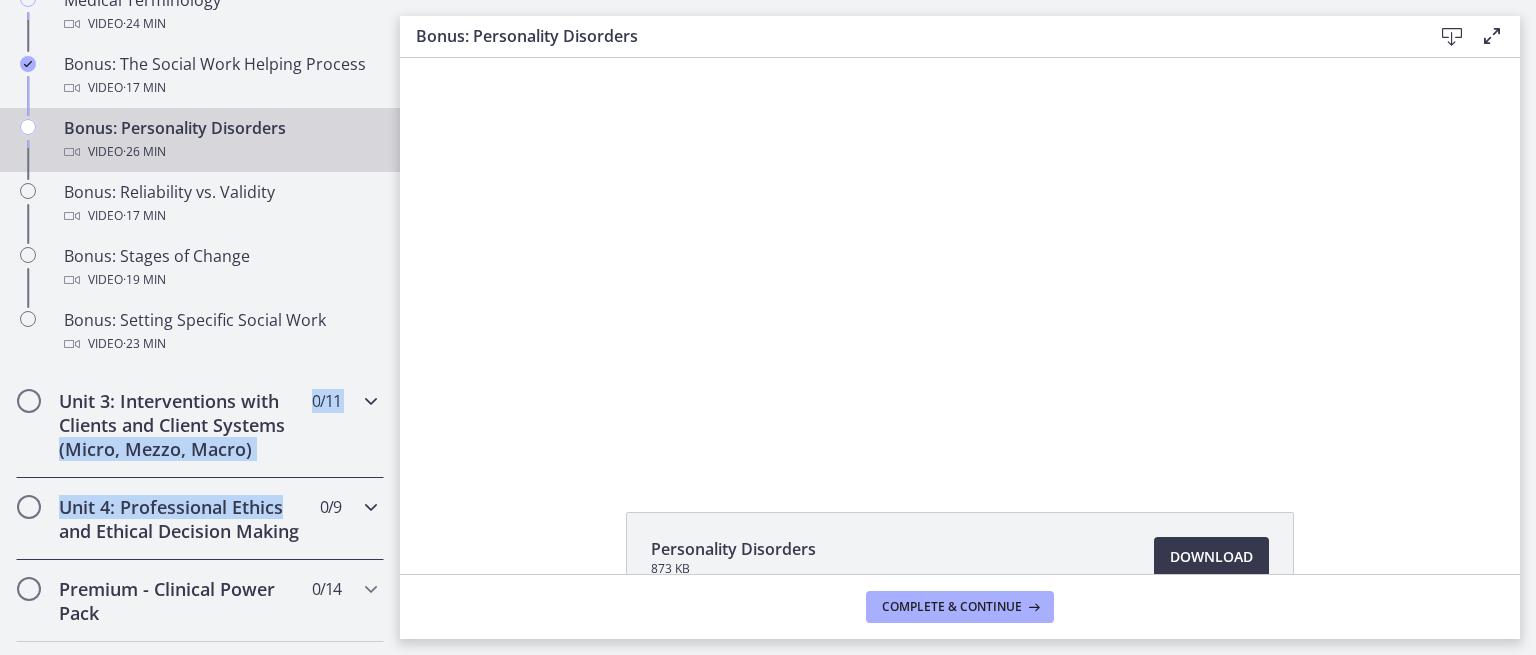 drag, startPoint x: 375, startPoint y: 450, endPoint x: 368, endPoint y: 484, distance: 34.713108 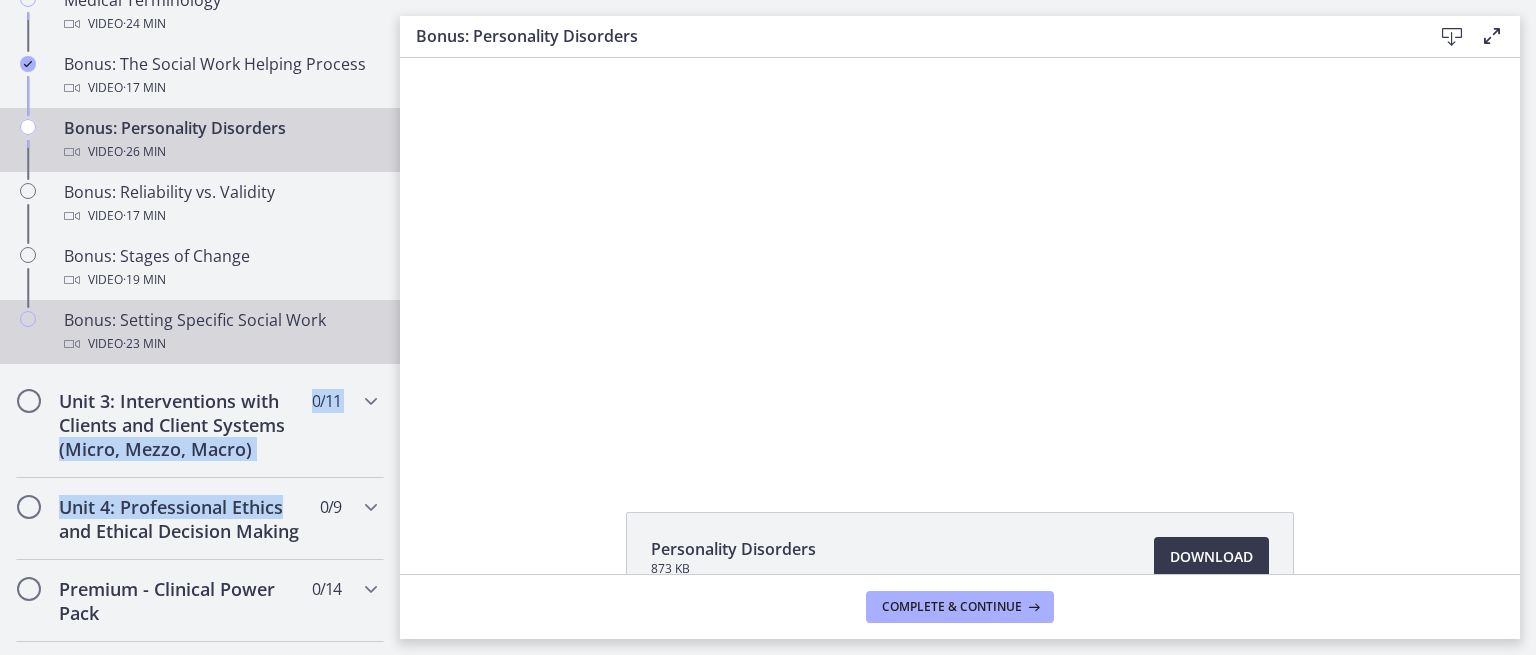 click on "Bonus: Setting Specific Social Work
Video
·  23 min" at bounding box center (200, 332) 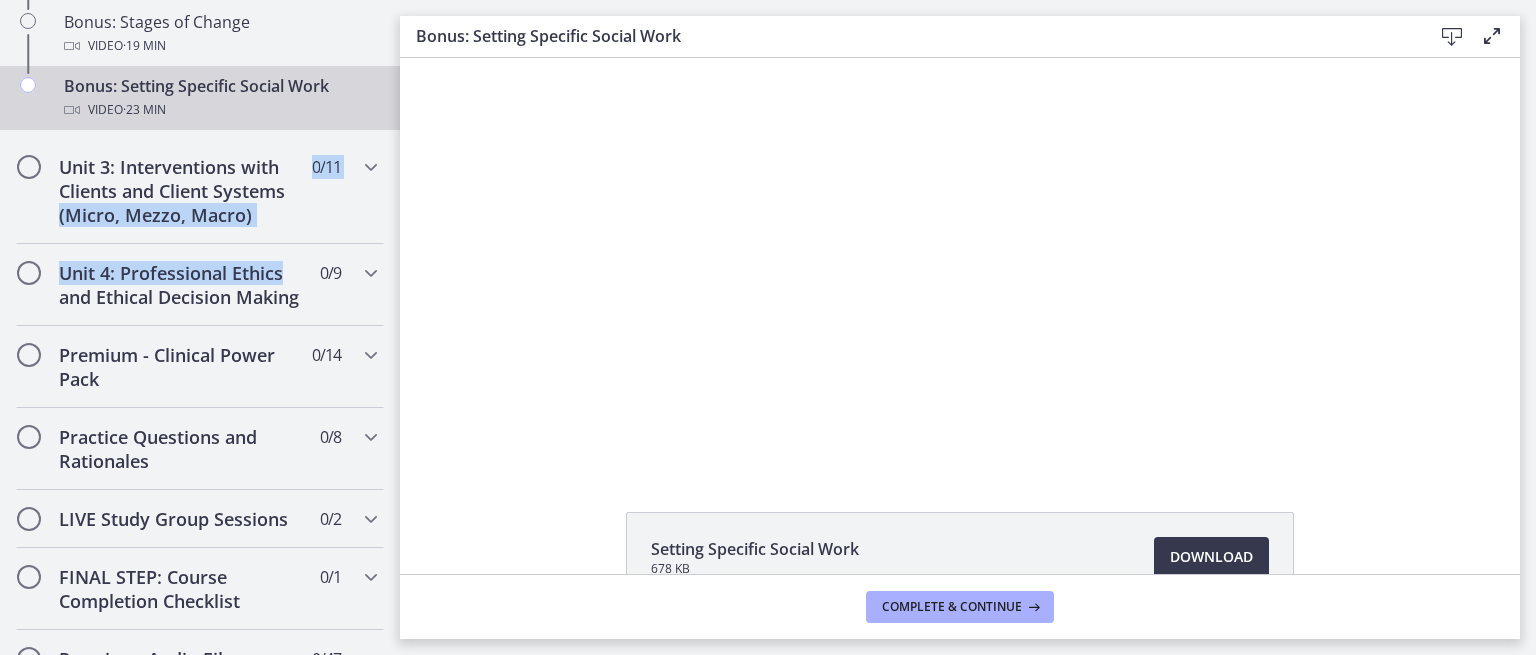 scroll, scrollTop: 0, scrollLeft: 0, axis: both 